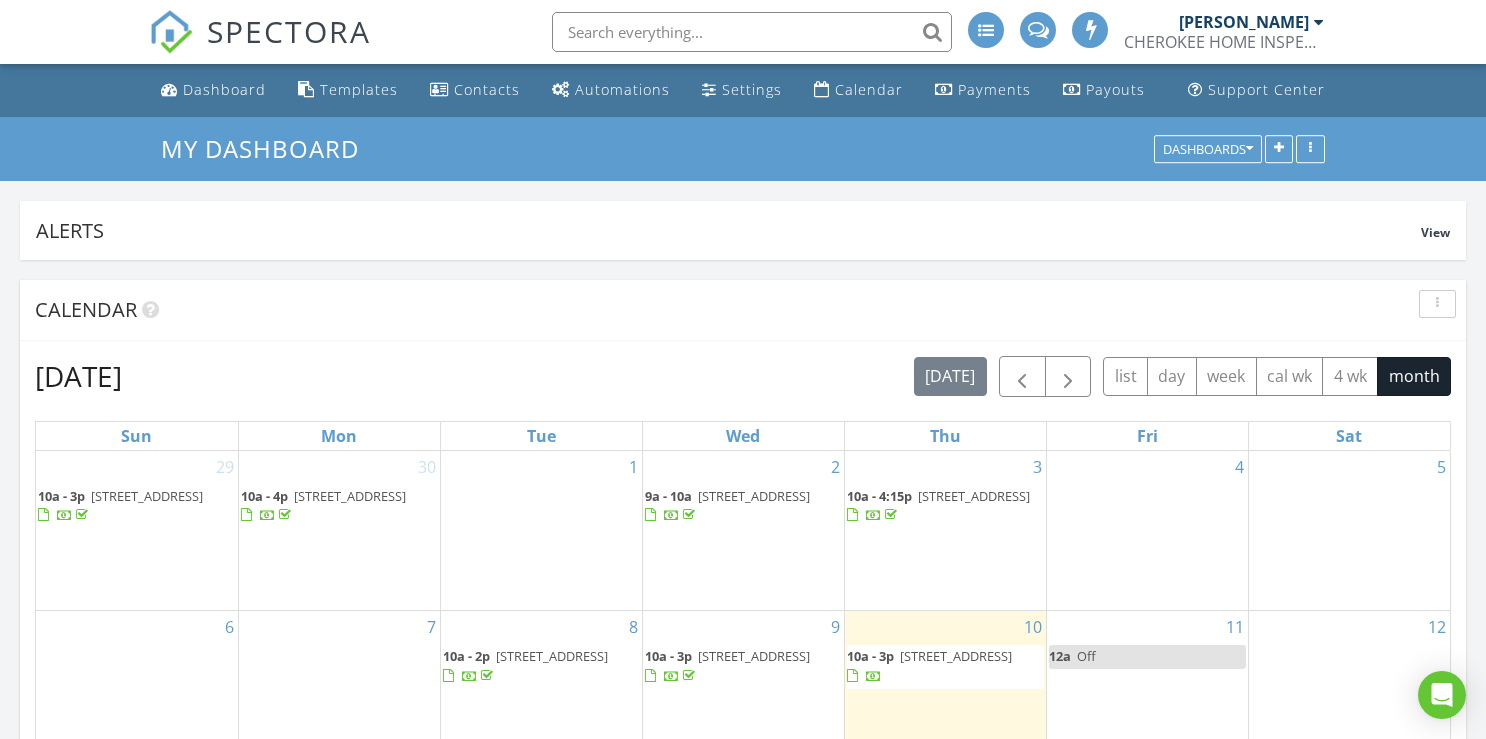 scroll, scrollTop: 160, scrollLeft: 0, axis: vertical 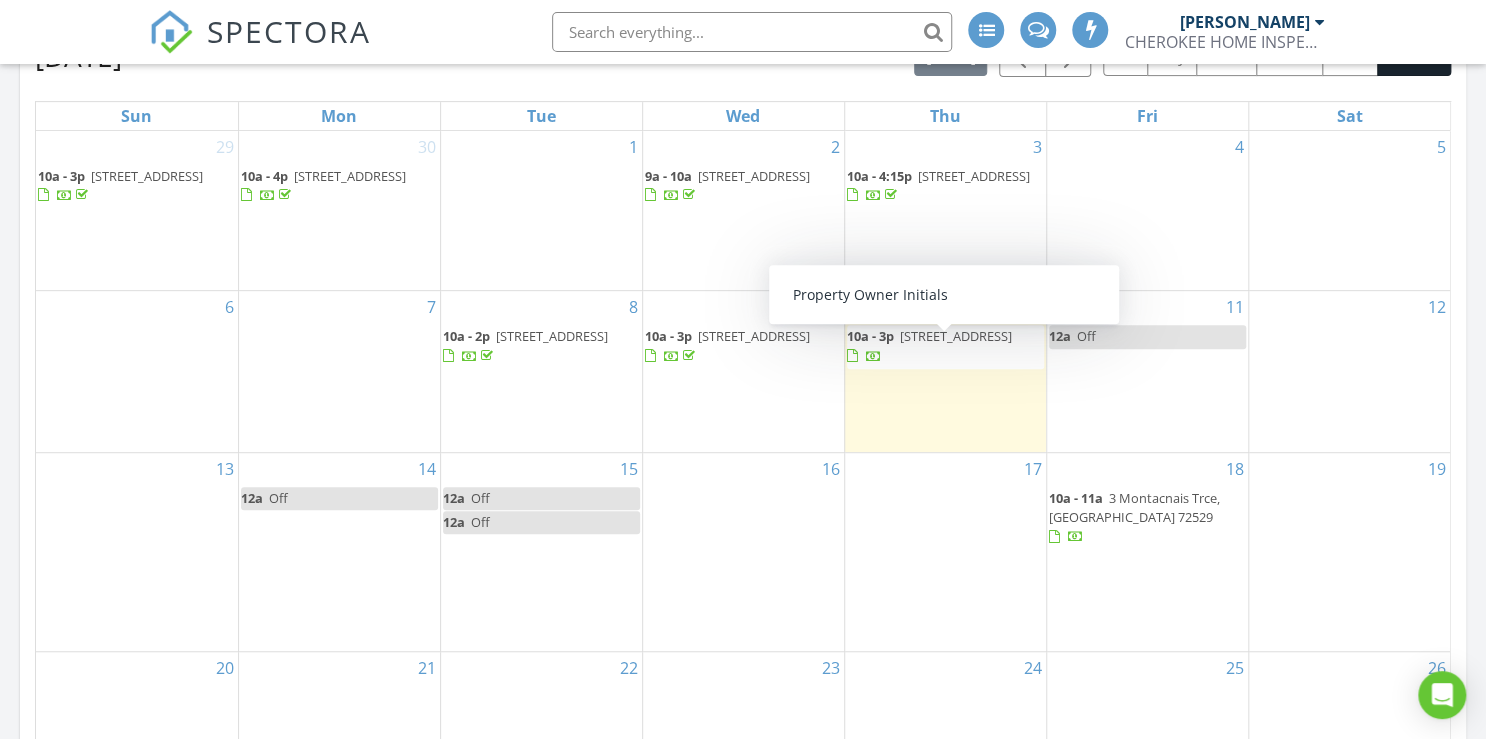 click on "5 Eufala Trail, Cherokee Village 72529" at bounding box center [956, 336] 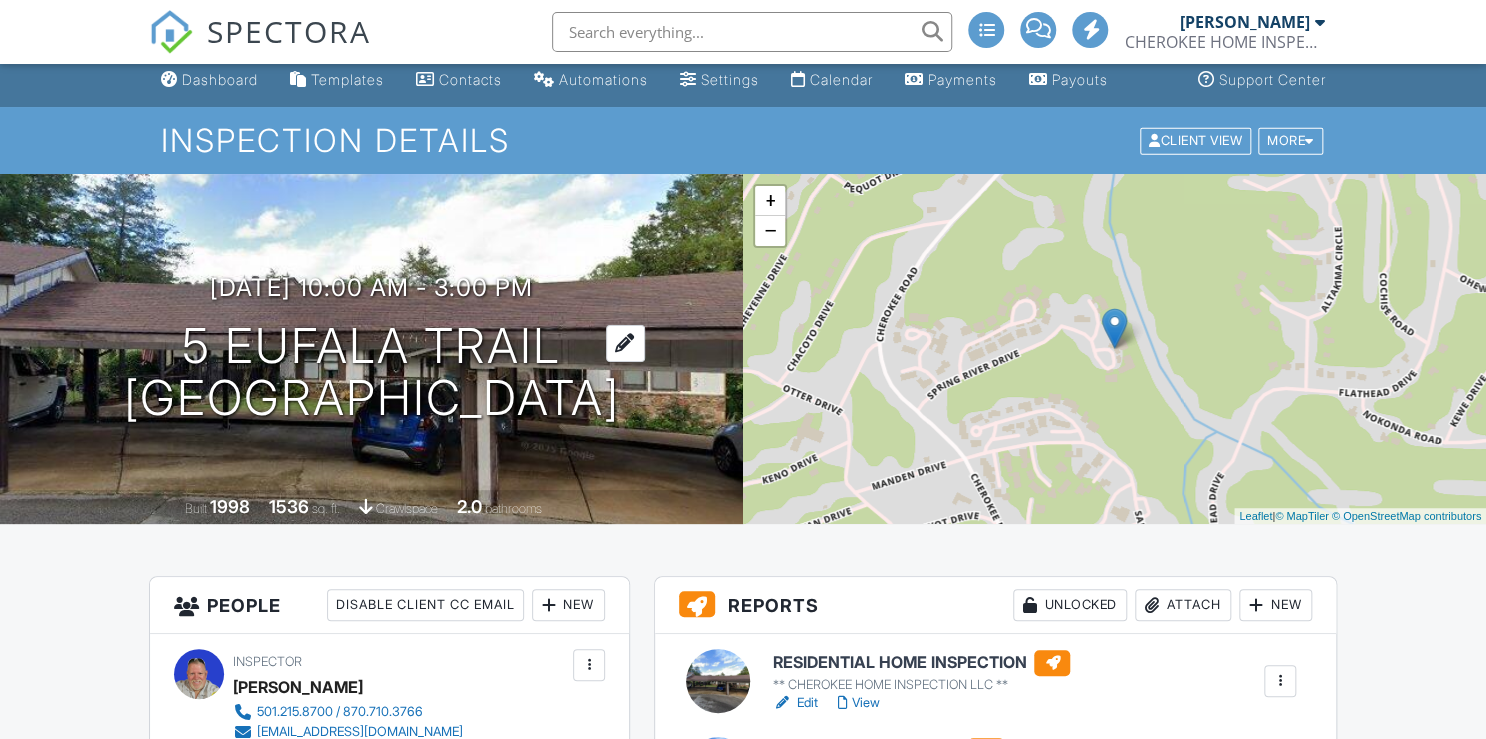 scroll, scrollTop: 640, scrollLeft: 0, axis: vertical 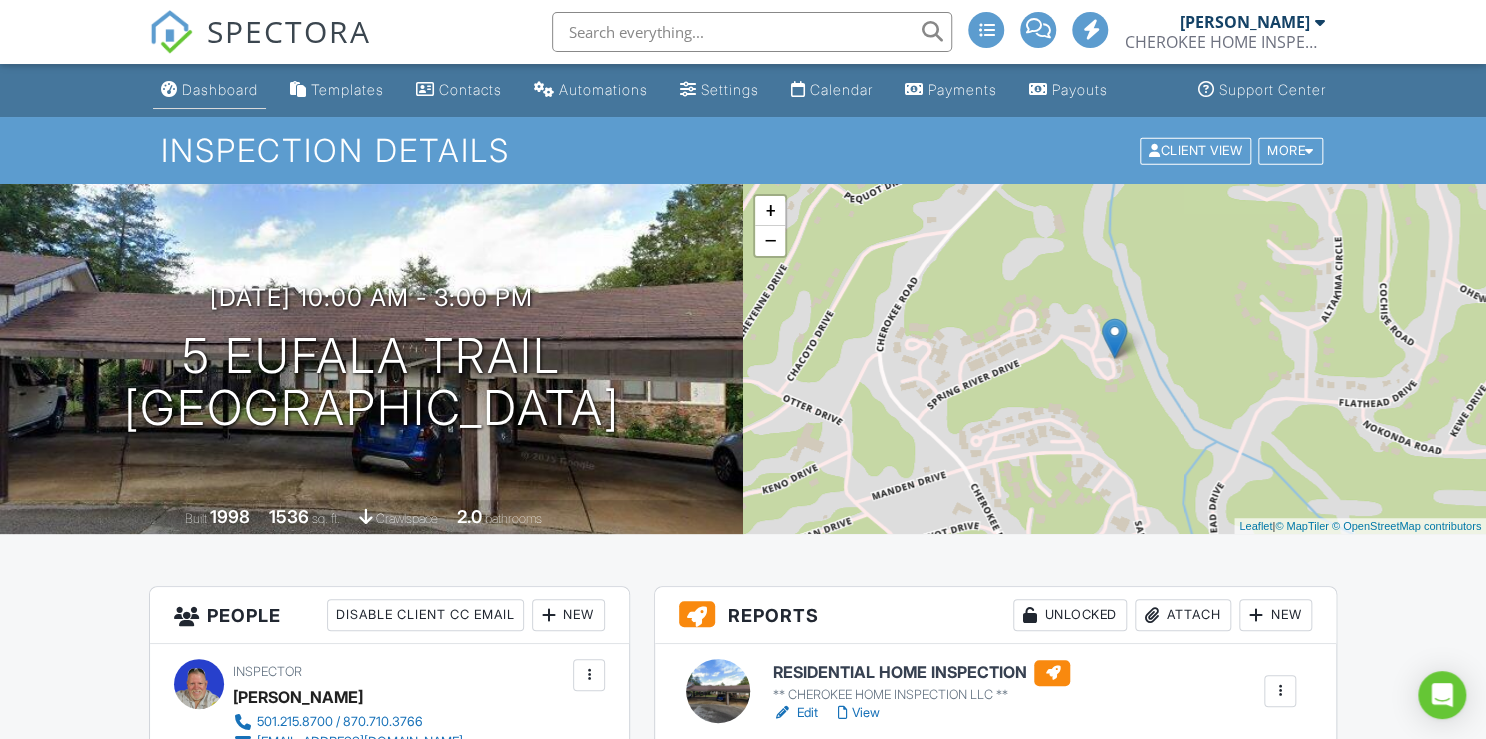 click on "Dashboard" at bounding box center (220, 89) 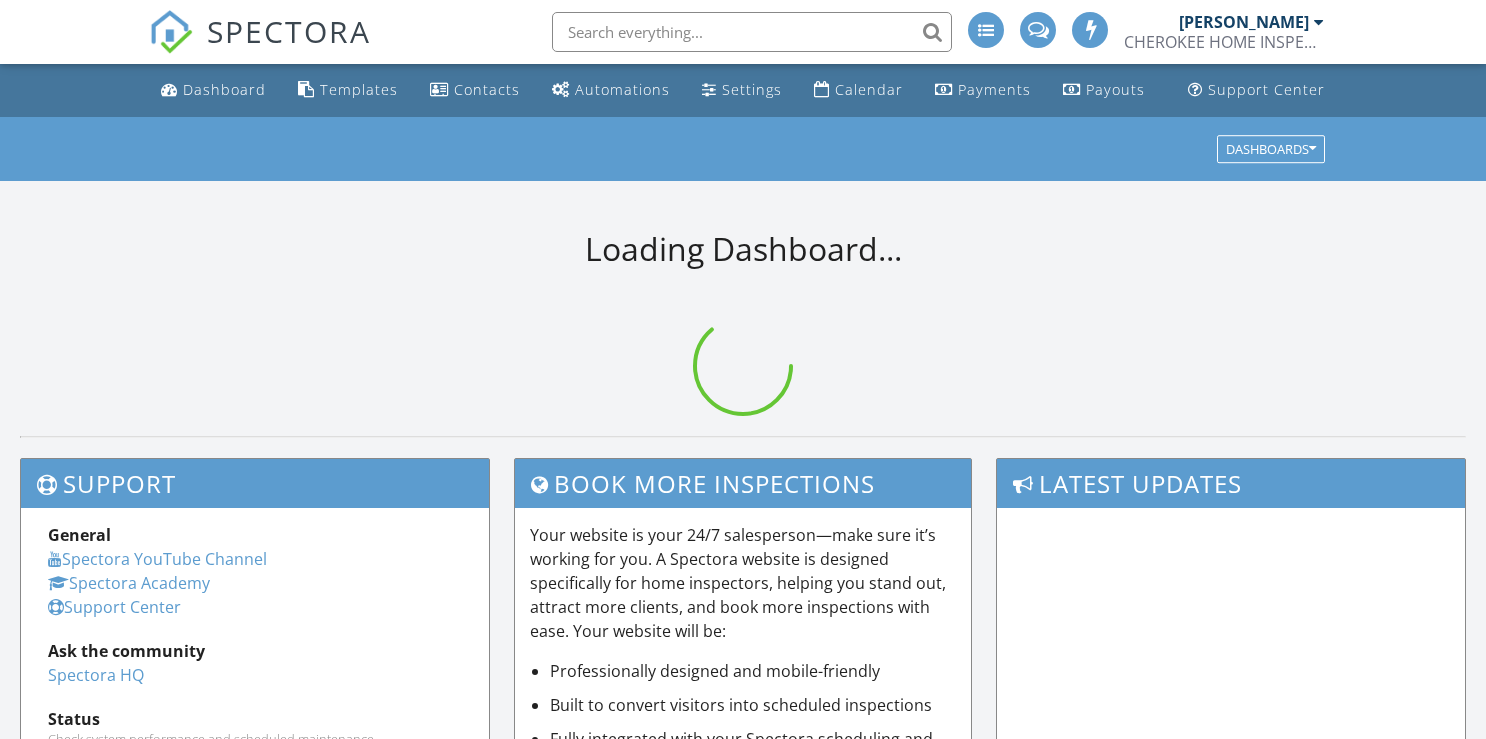 scroll, scrollTop: 0, scrollLeft: 0, axis: both 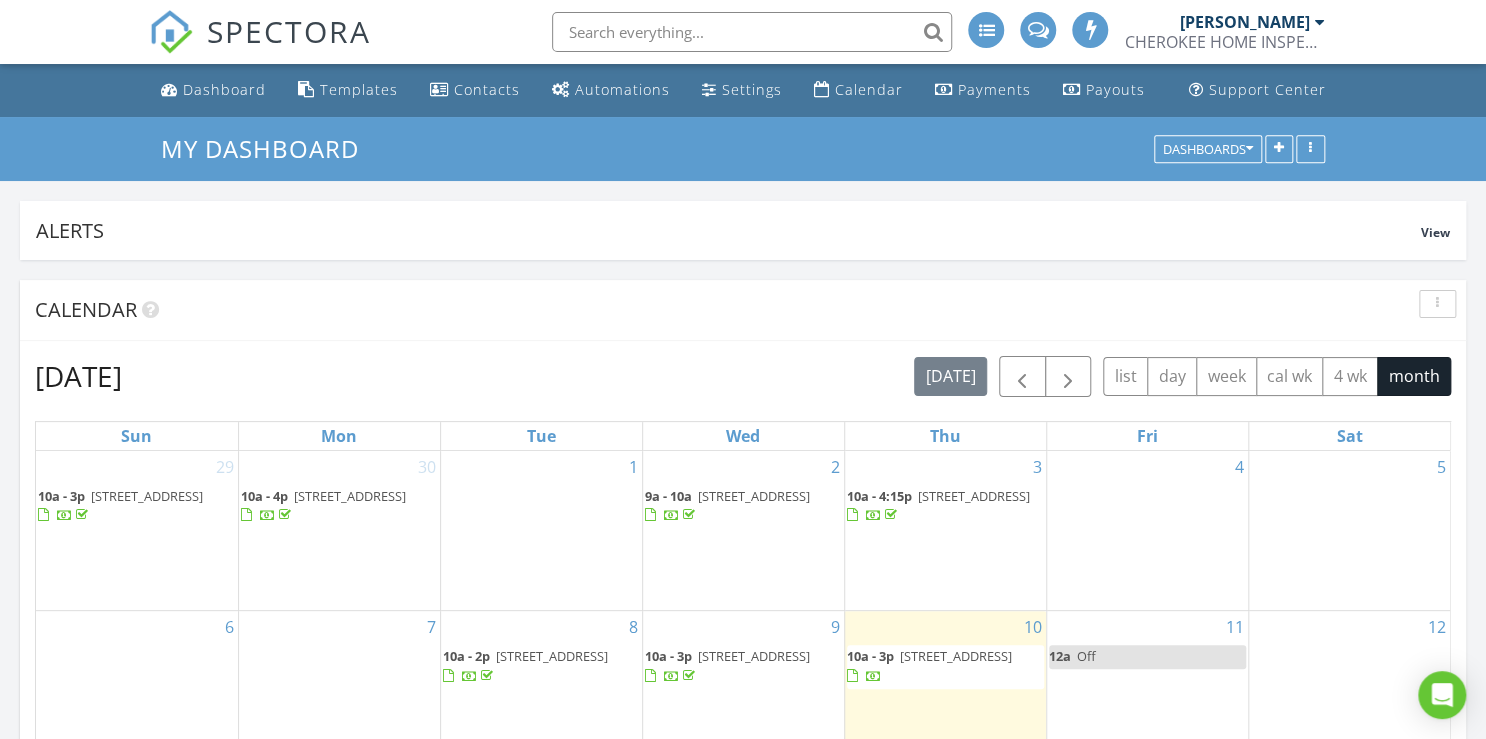 click at bounding box center (752, 32) 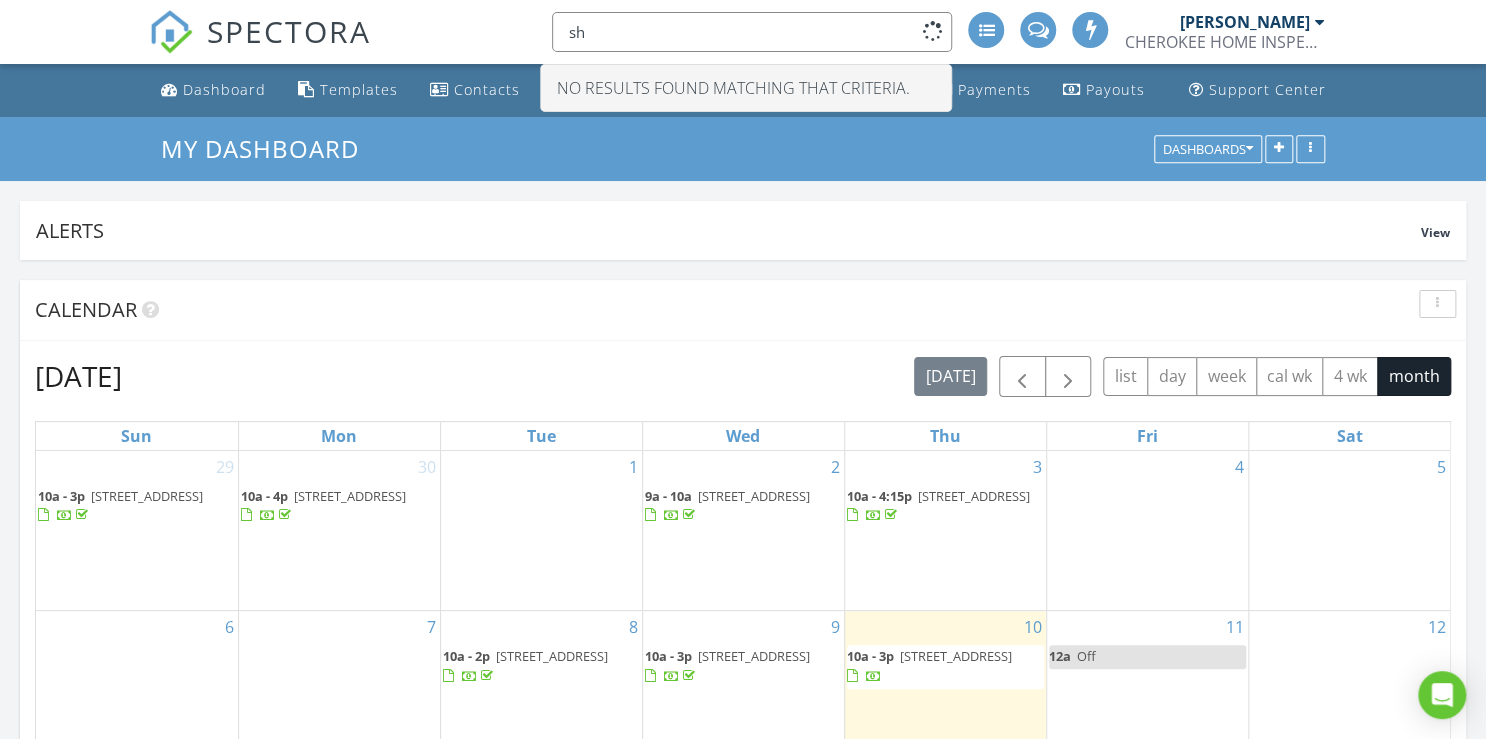 type on "s" 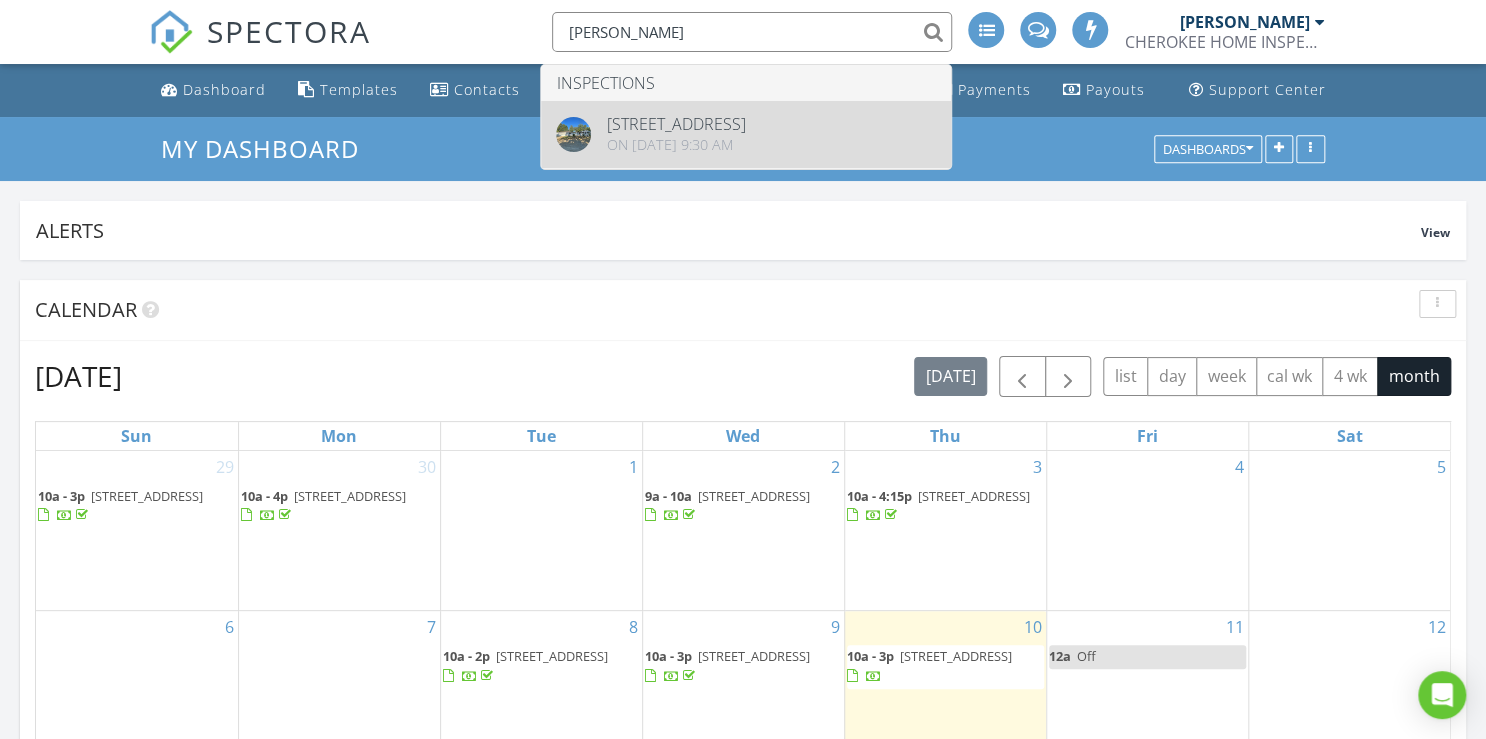 type on "WALKER" 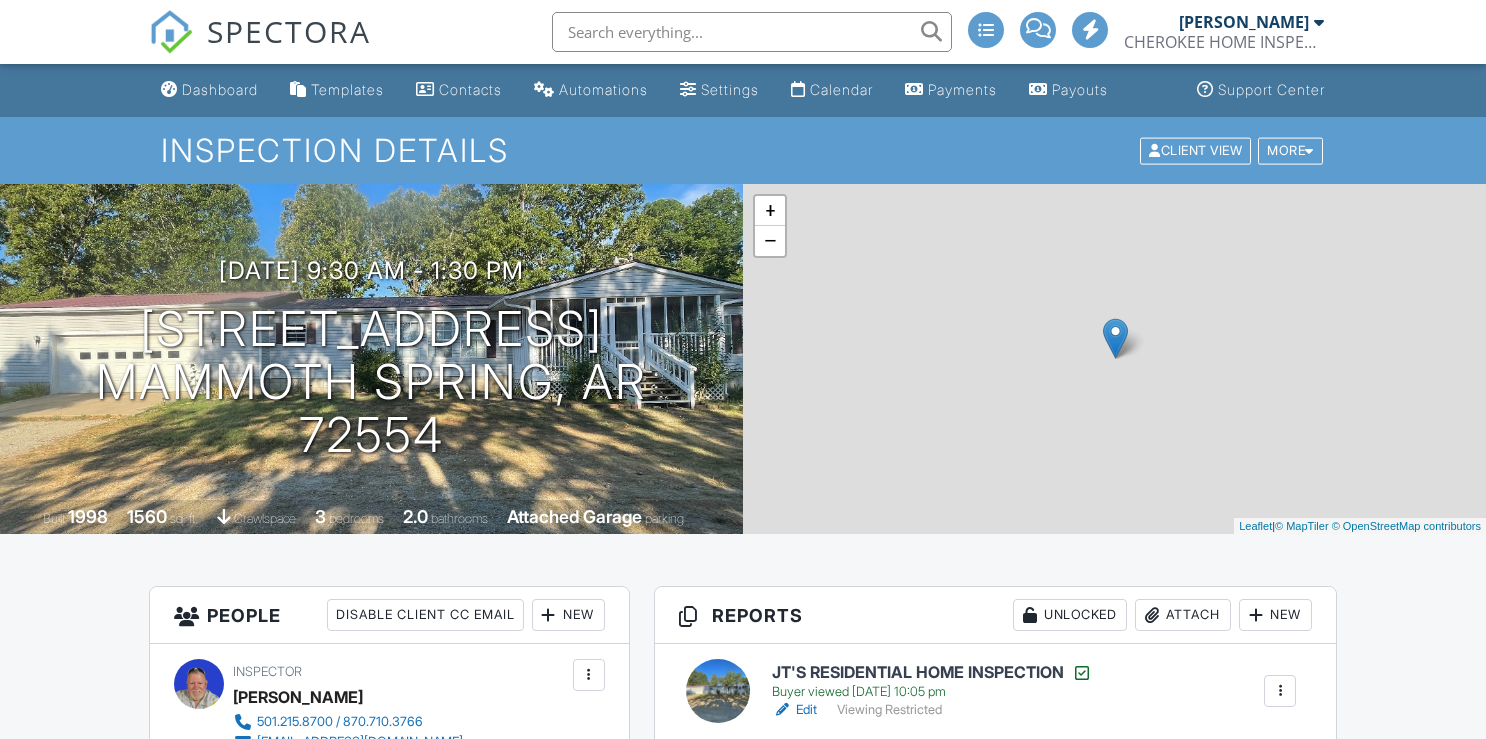 scroll, scrollTop: 0, scrollLeft: 0, axis: both 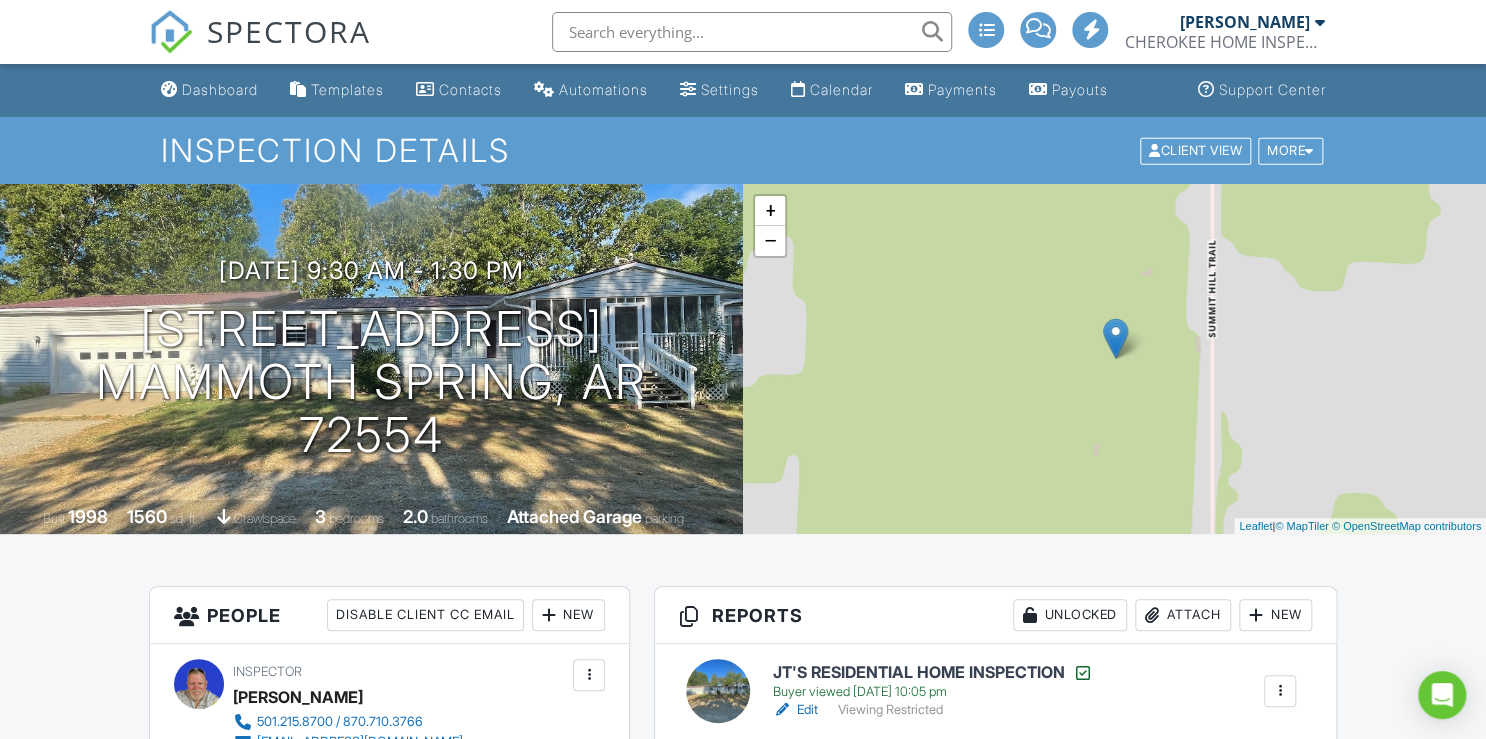 click at bounding box center (752, 32) 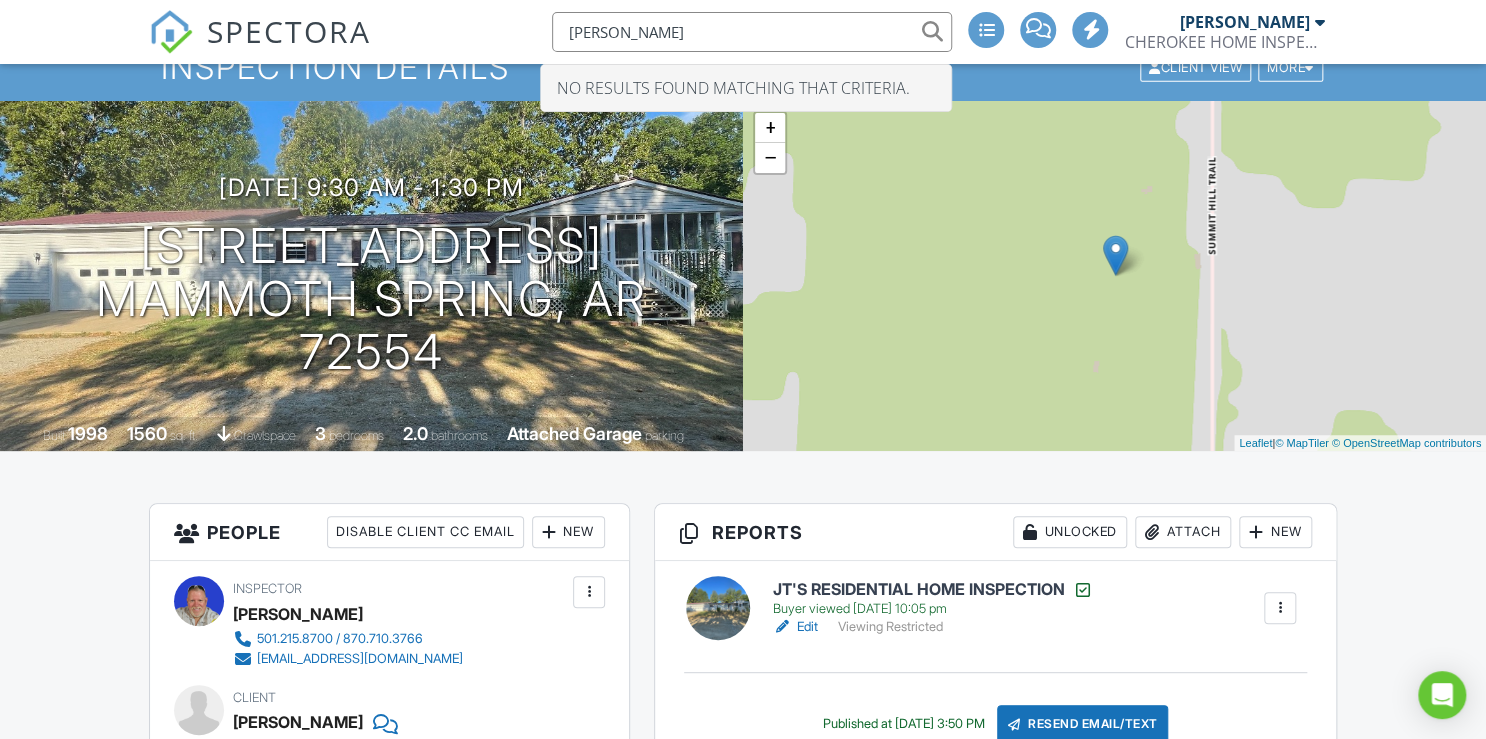 scroll, scrollTop: 0, scrollLeft: 0, axis: both 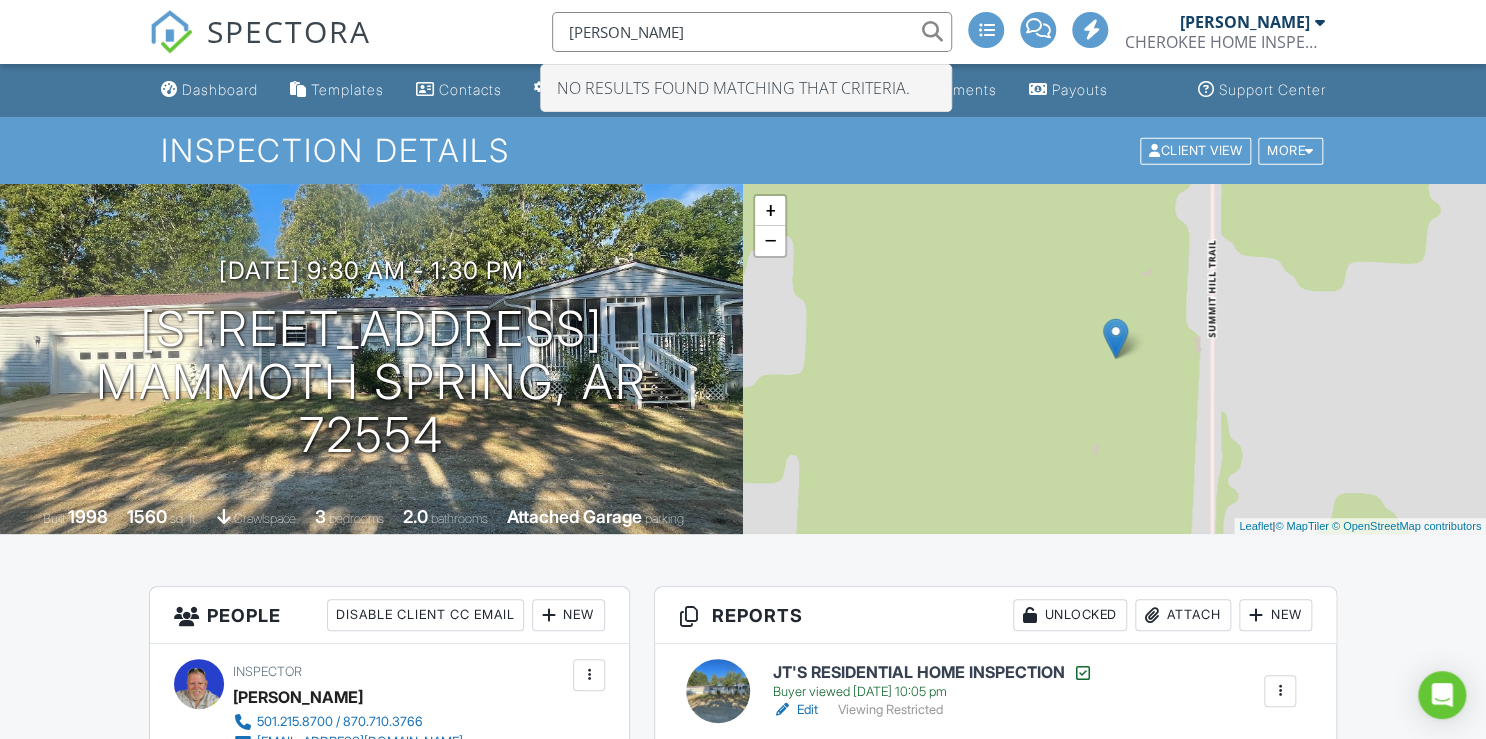 drag, startPoint x: 624, startPoint y: 32, endPoint x: 613, endPoint y: 26, distance: 12.529964 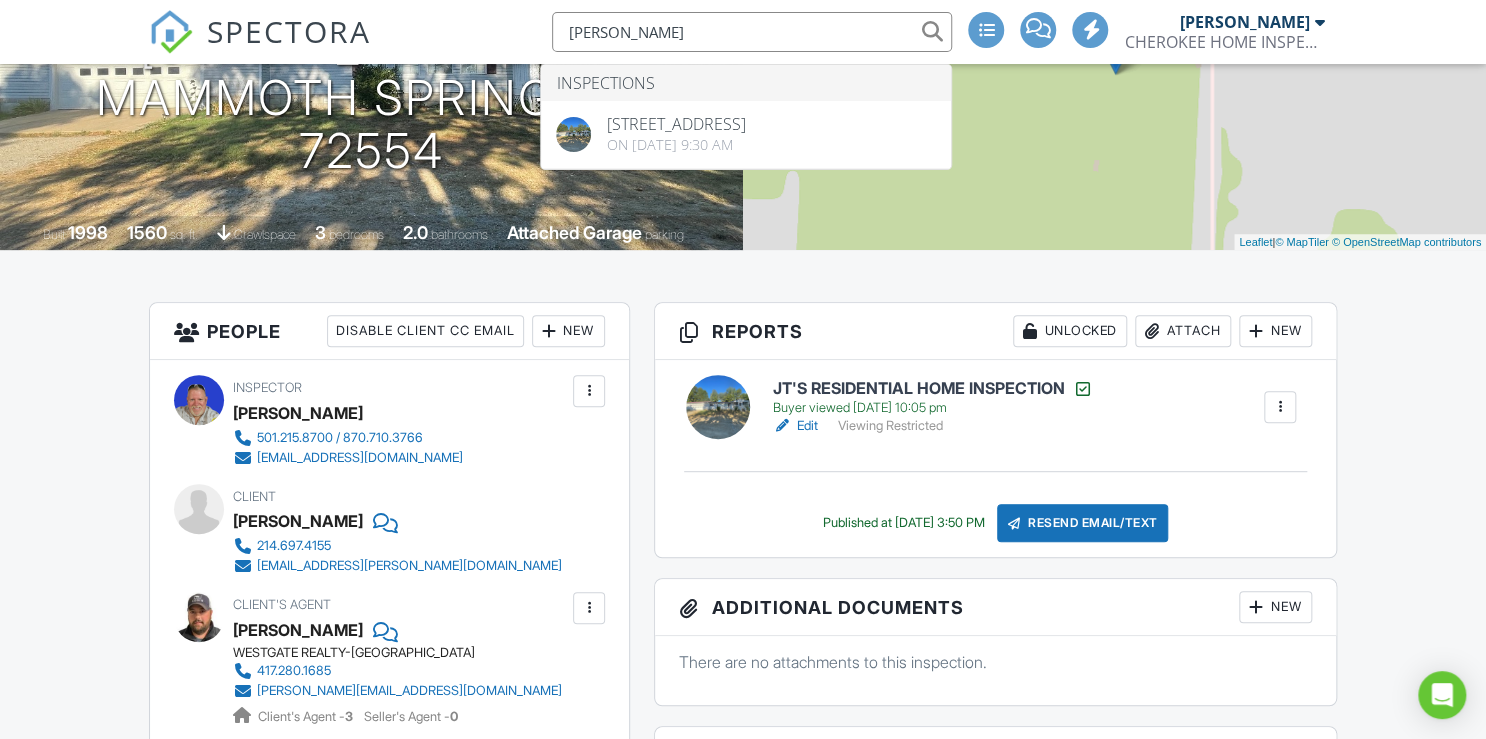 scroll, scrollTop: 0, scrollLeft: 0, axis: both 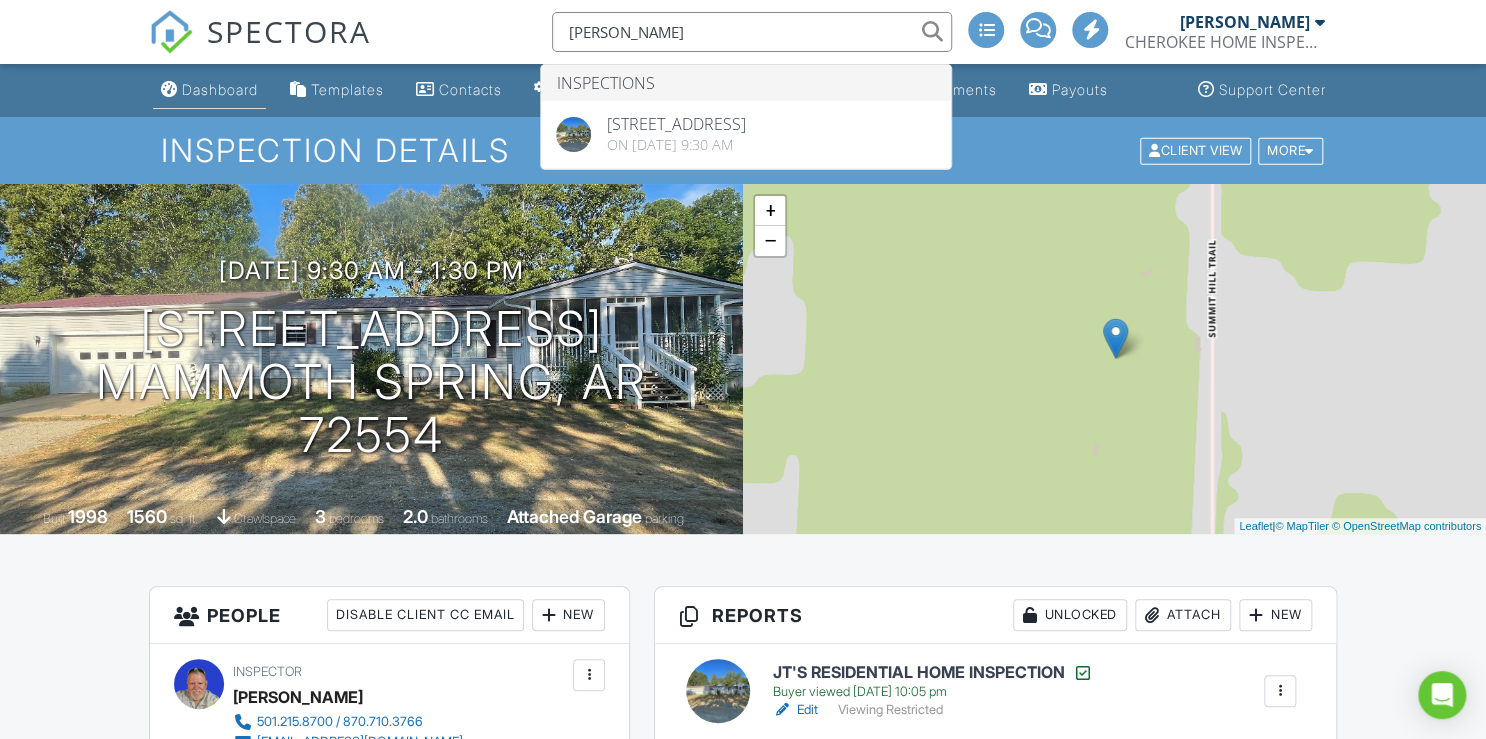 type on "WALKER" 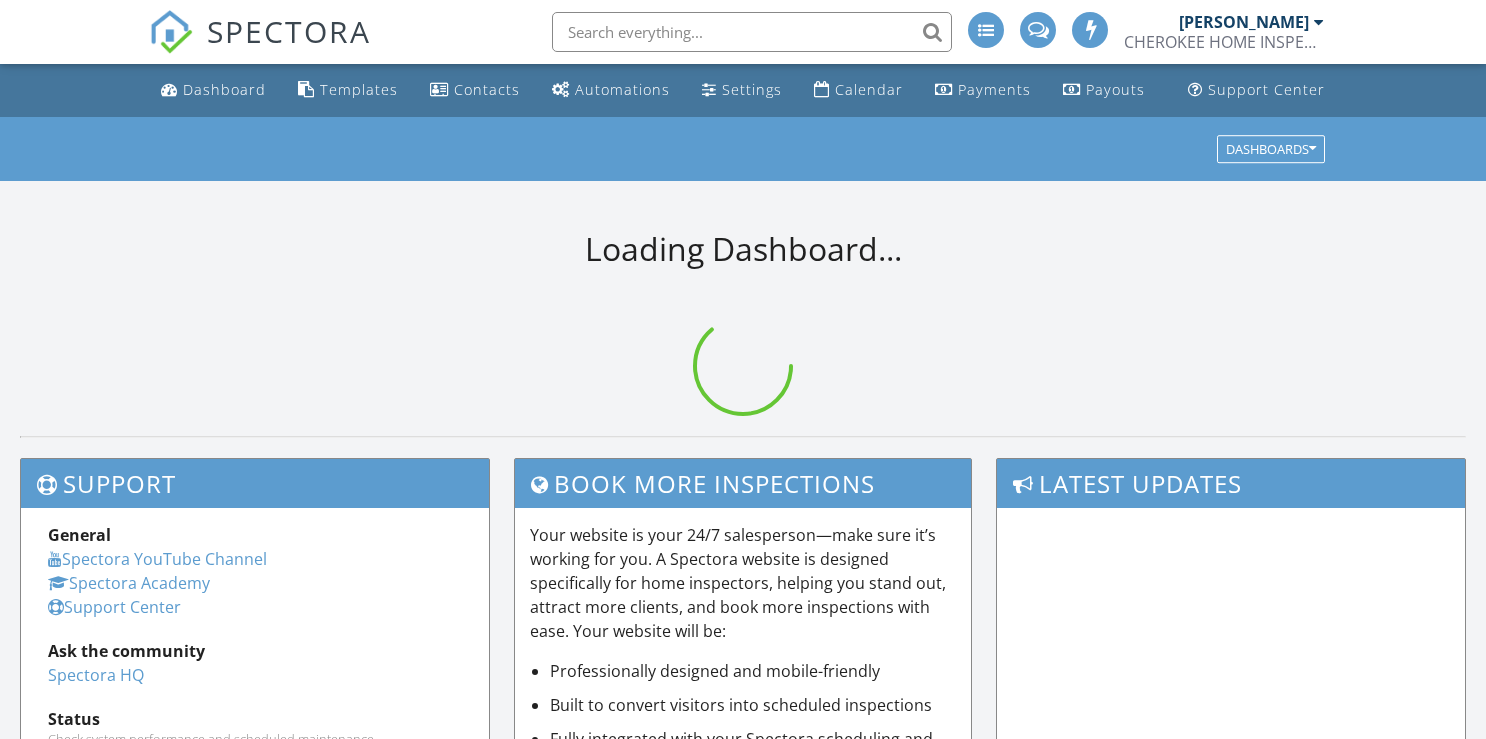 scroll, scrollTop: 0, scrollLeft: 0, axis: both 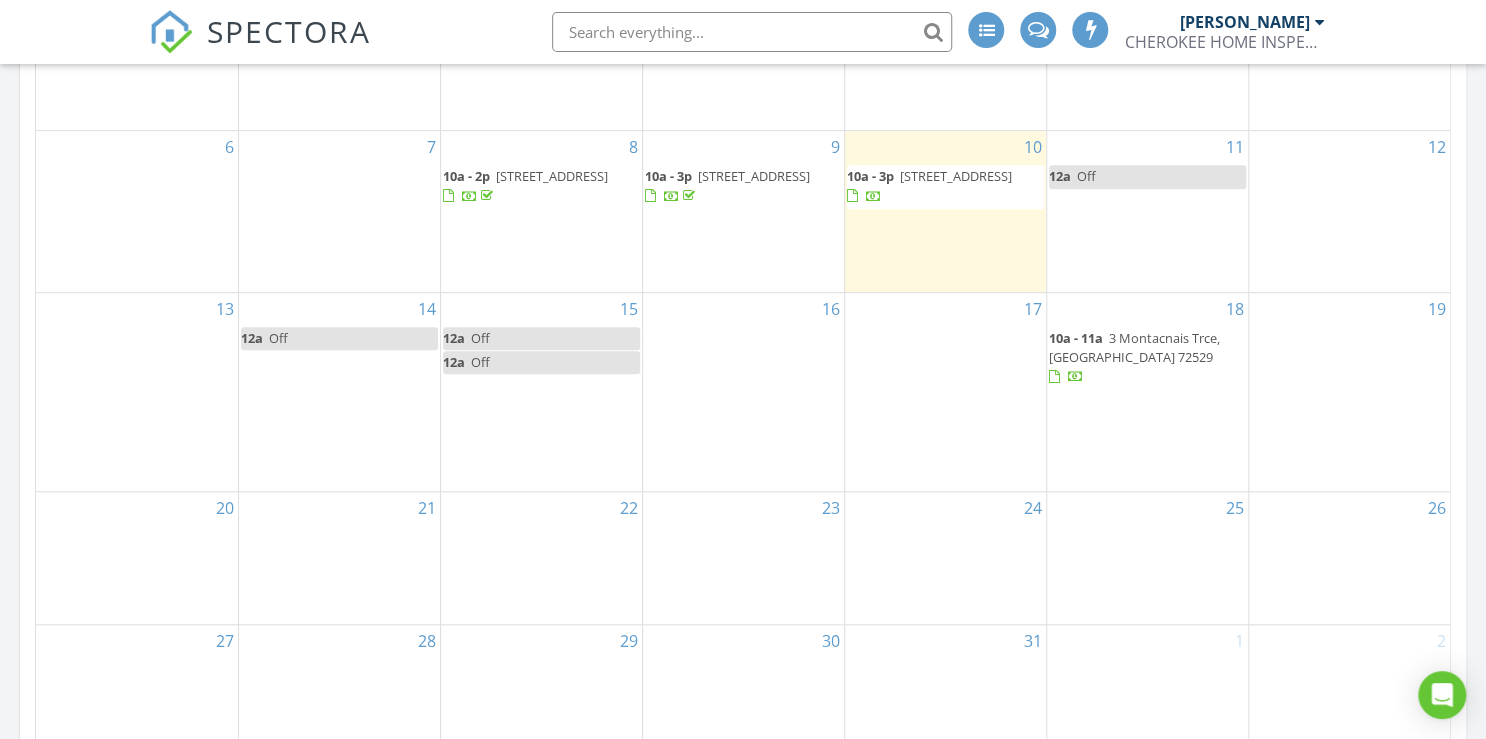 click on "[STREET_ADDRESS]" at bounding box center (956, 176) 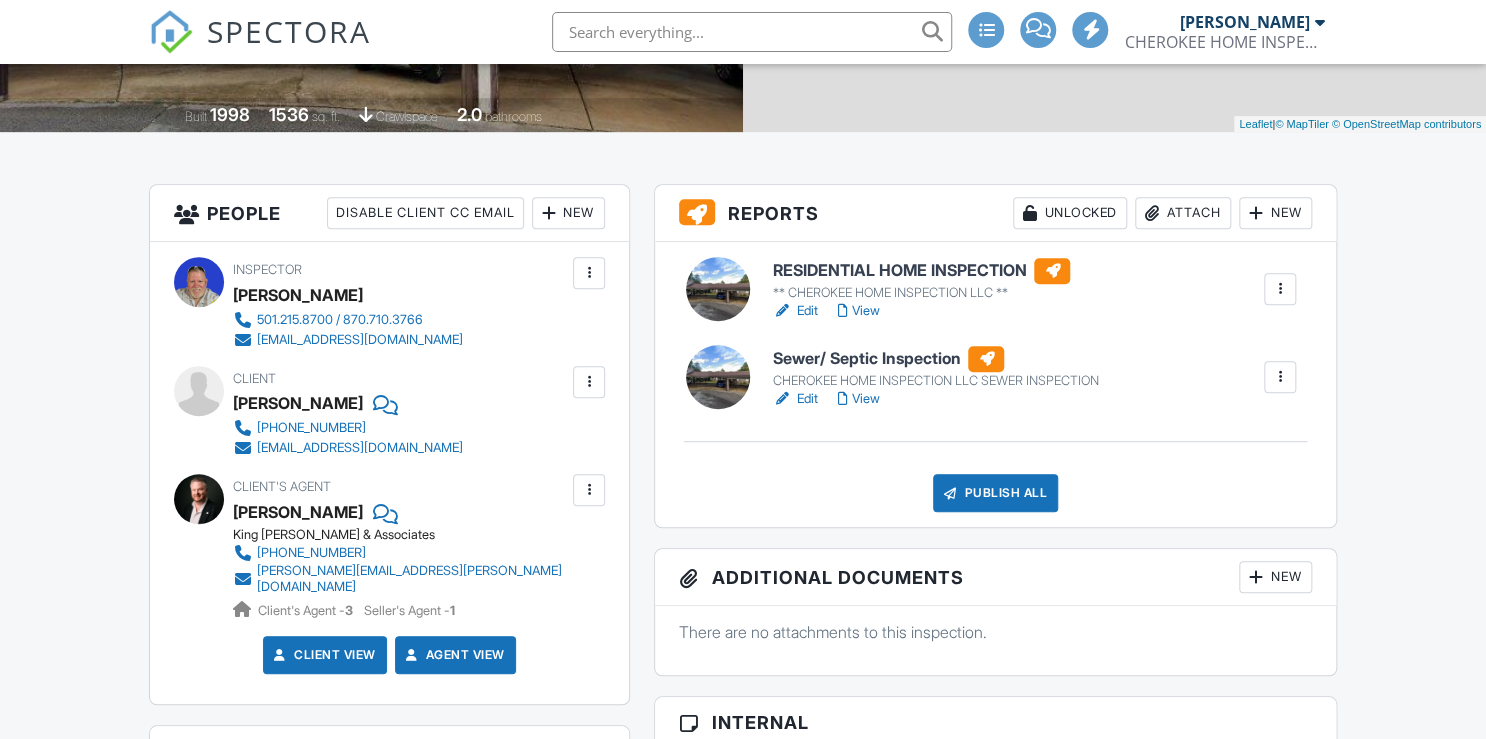 scroll, scrollTop: 0, scrollLeft: 0, axis: both 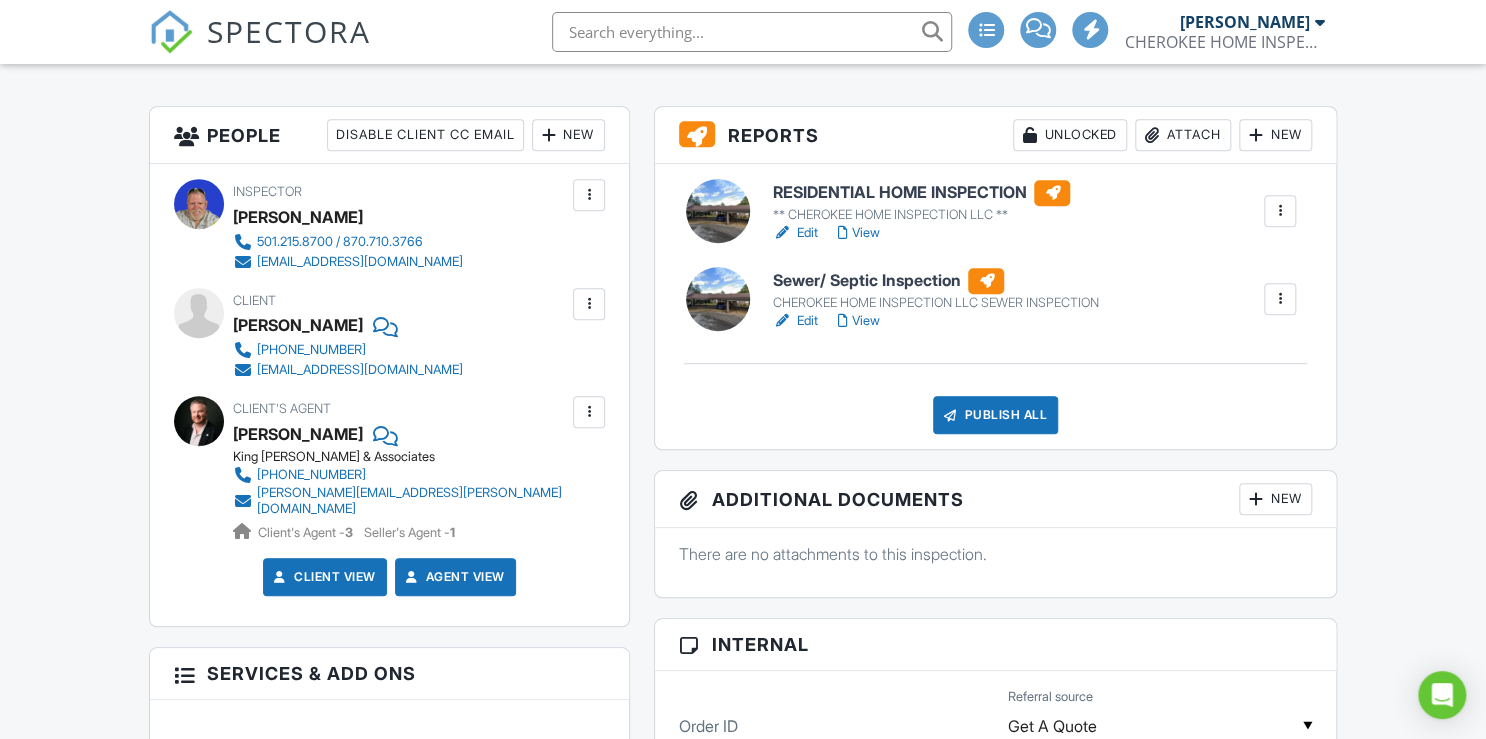 click on "RESIDENTIAL HOME INSPECTION" at bounding box center [921, 193] 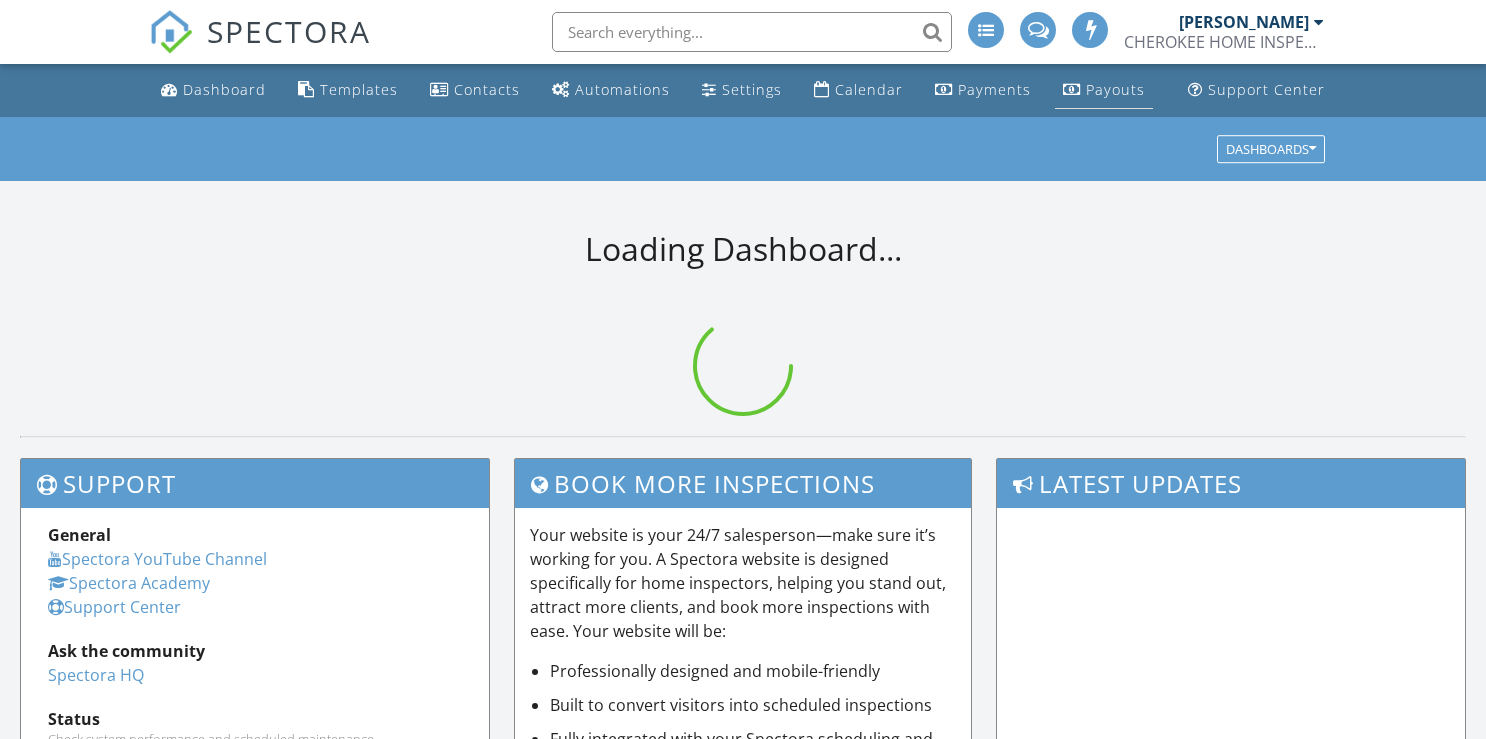 scroll, scrollTop: 0, scrollLeft: 0, axis: both 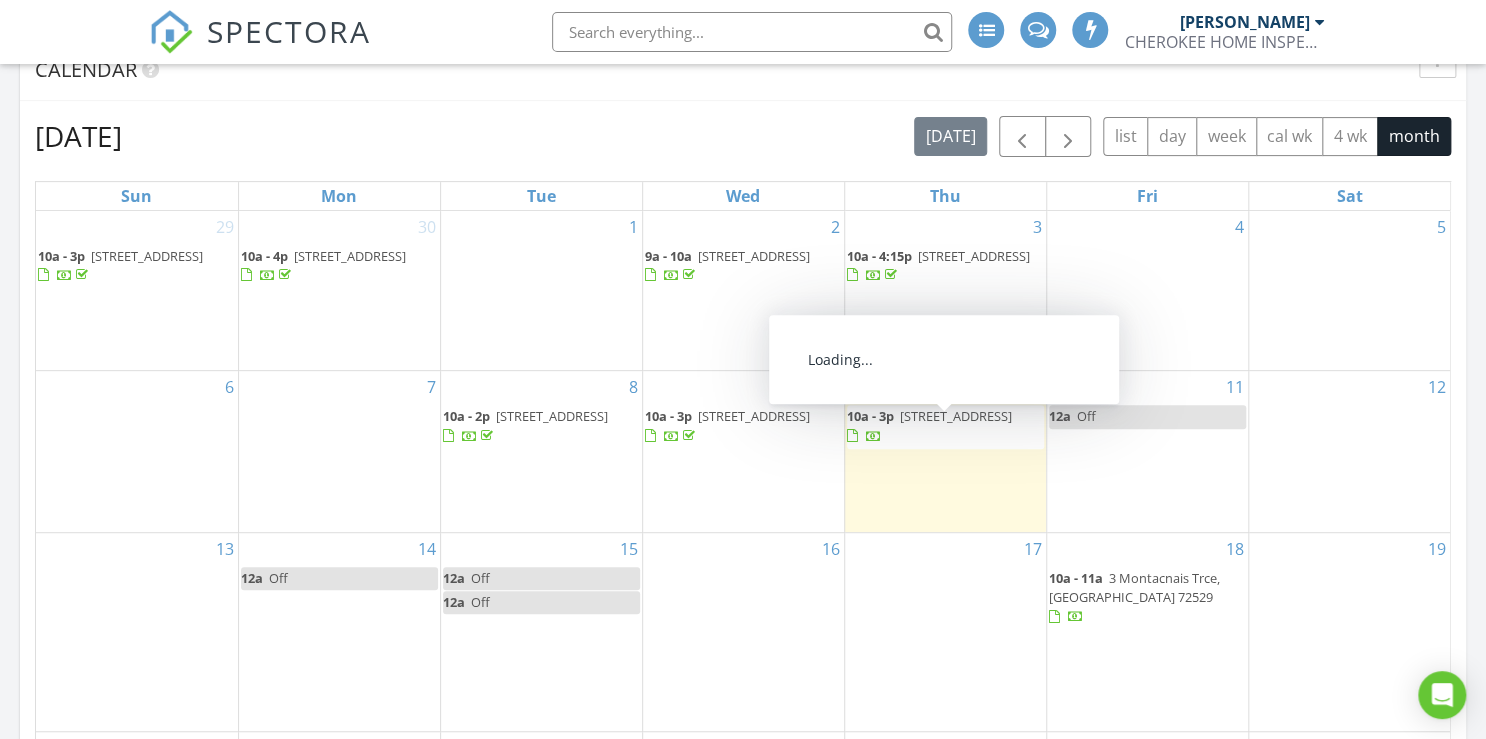 click on "5 Eufala Trail, Cherokee Village 72529" at bounding box center [956, 416] 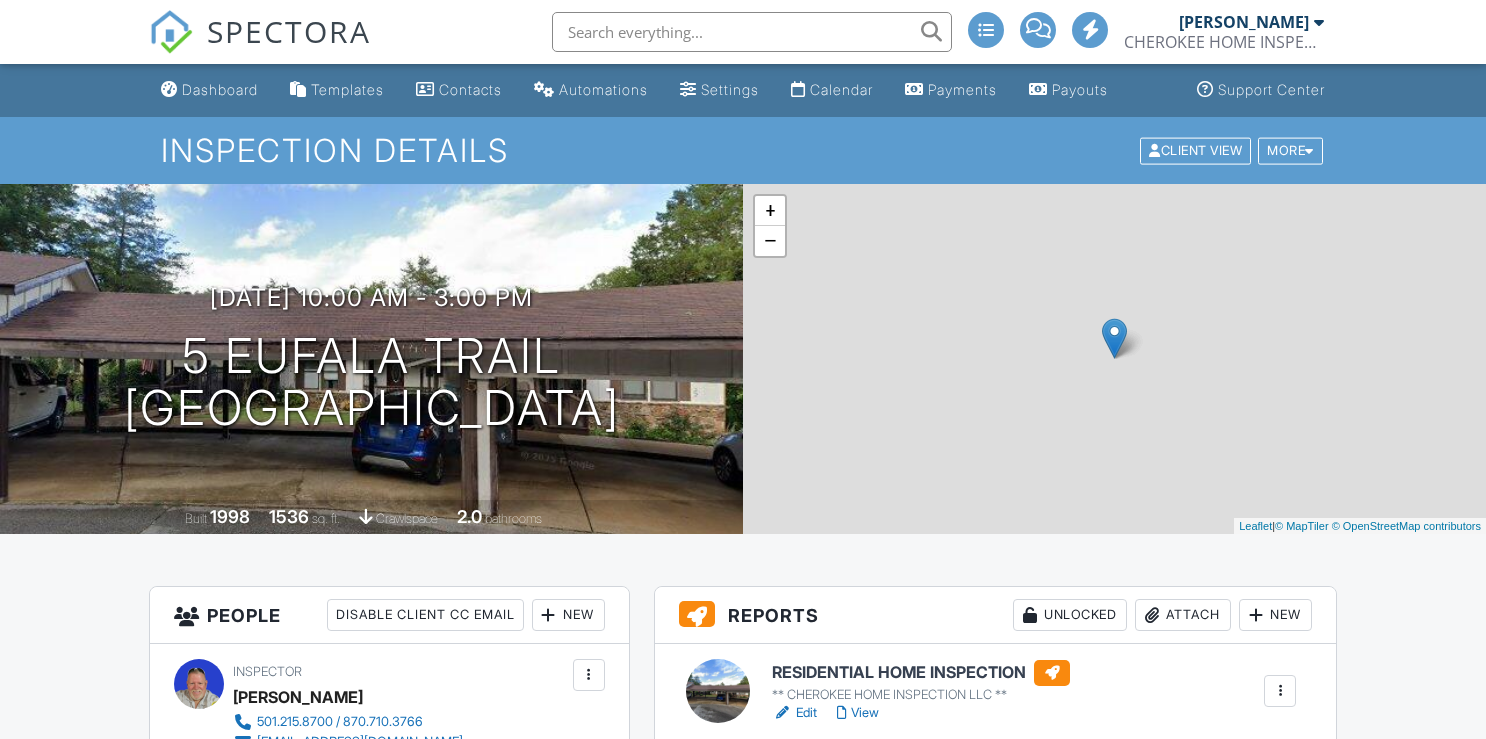 scroll, scrollTop: 0, scrollLeft: 0, axis: both 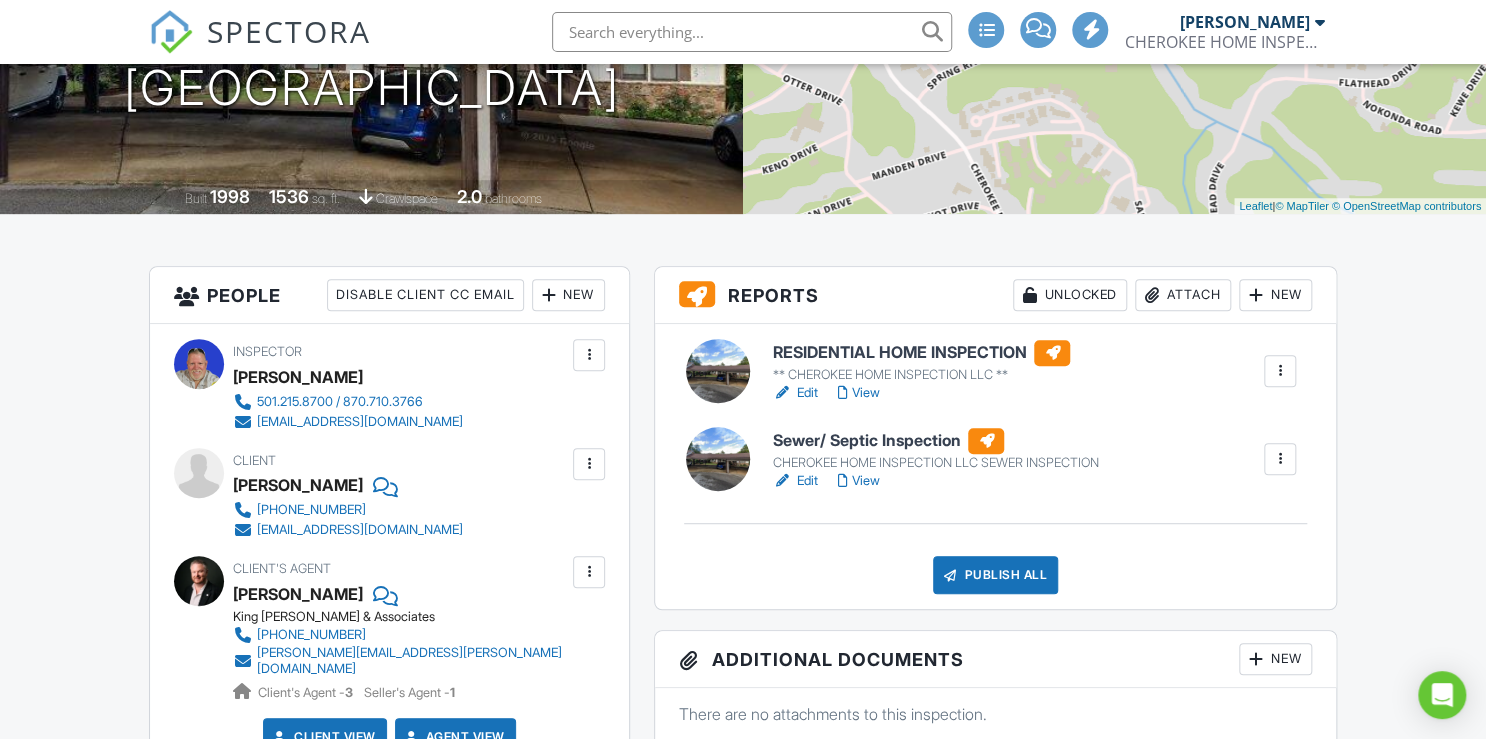 click on "Publish All" at bounding box center (995, 575) 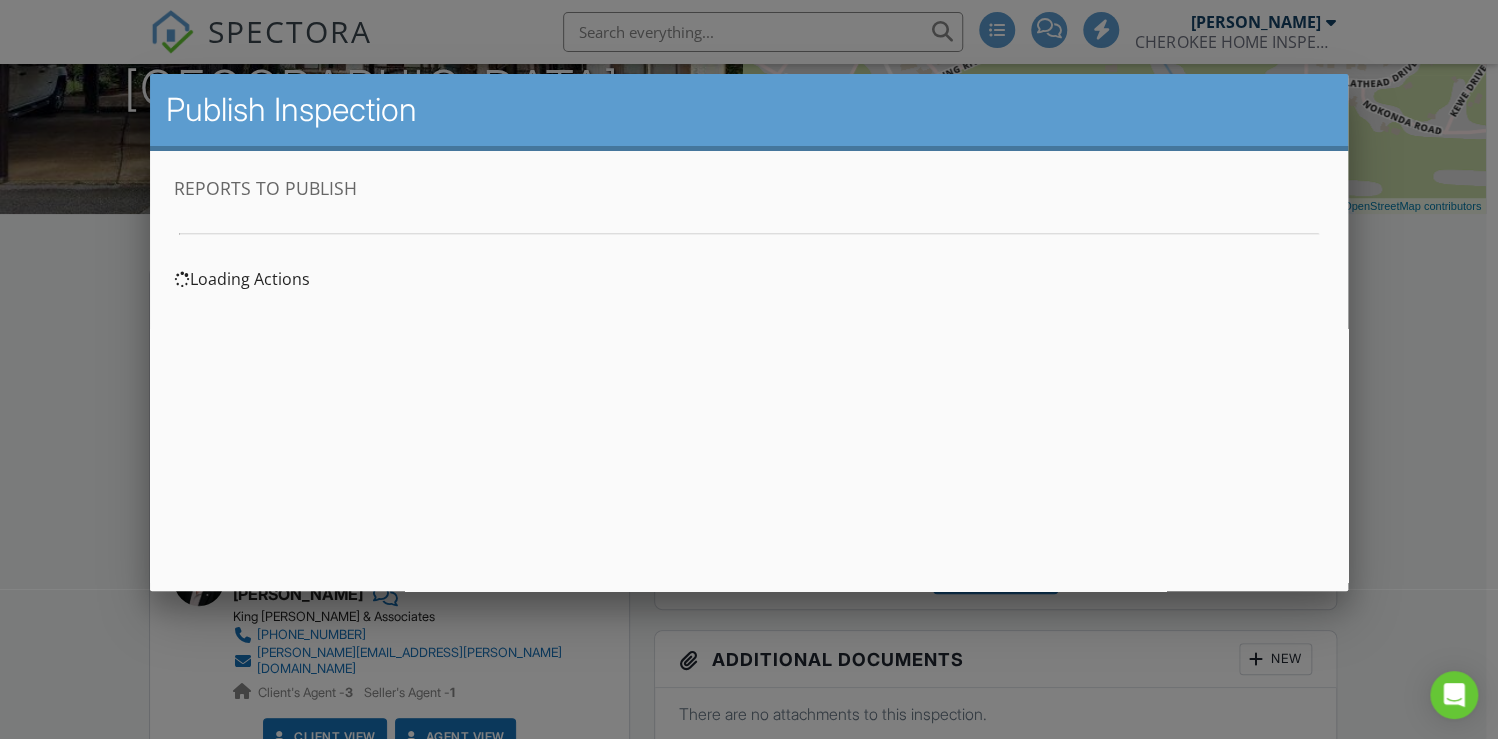 scroll, scrollTop: 0, scrollLeft: 0, axis: both 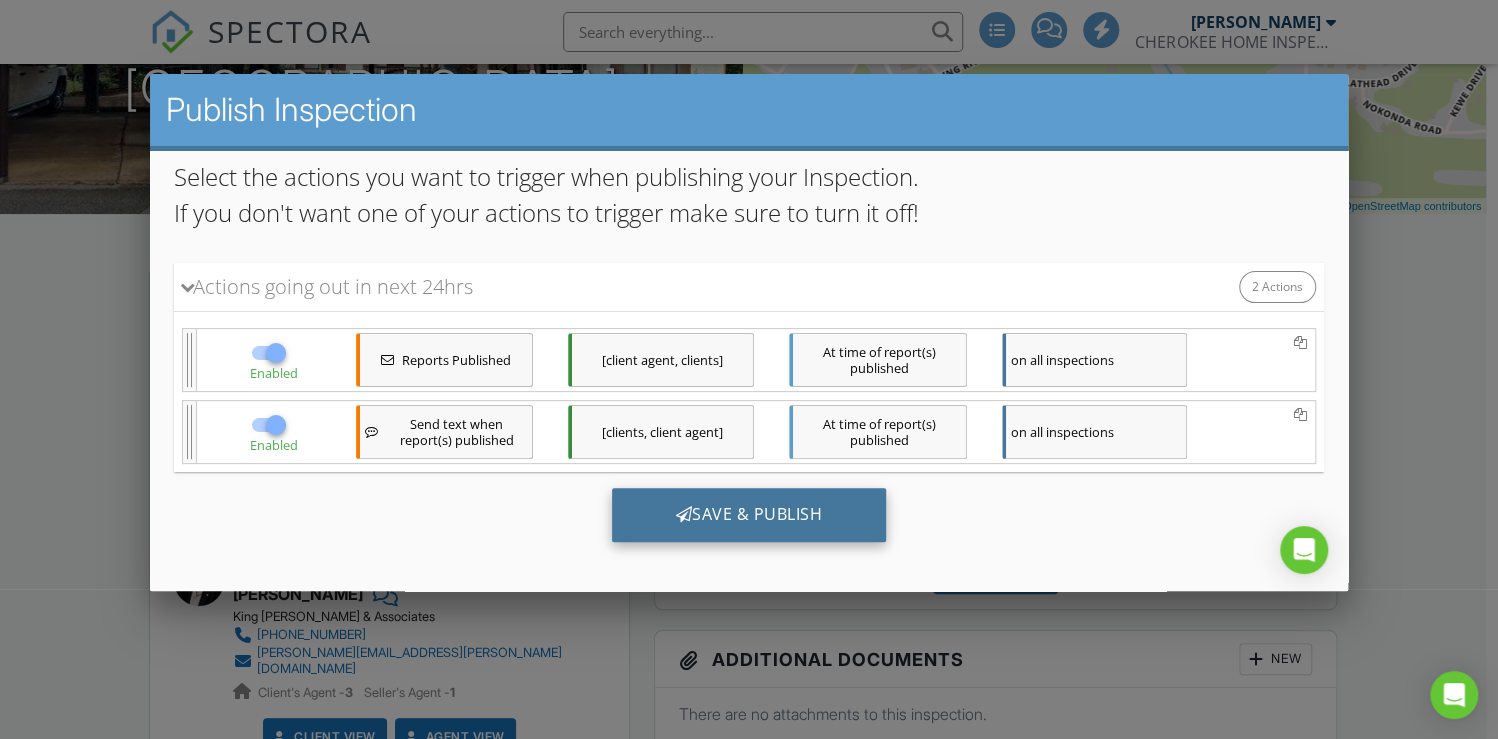 click on "Save & Publish" at bounding box center (748, 514) 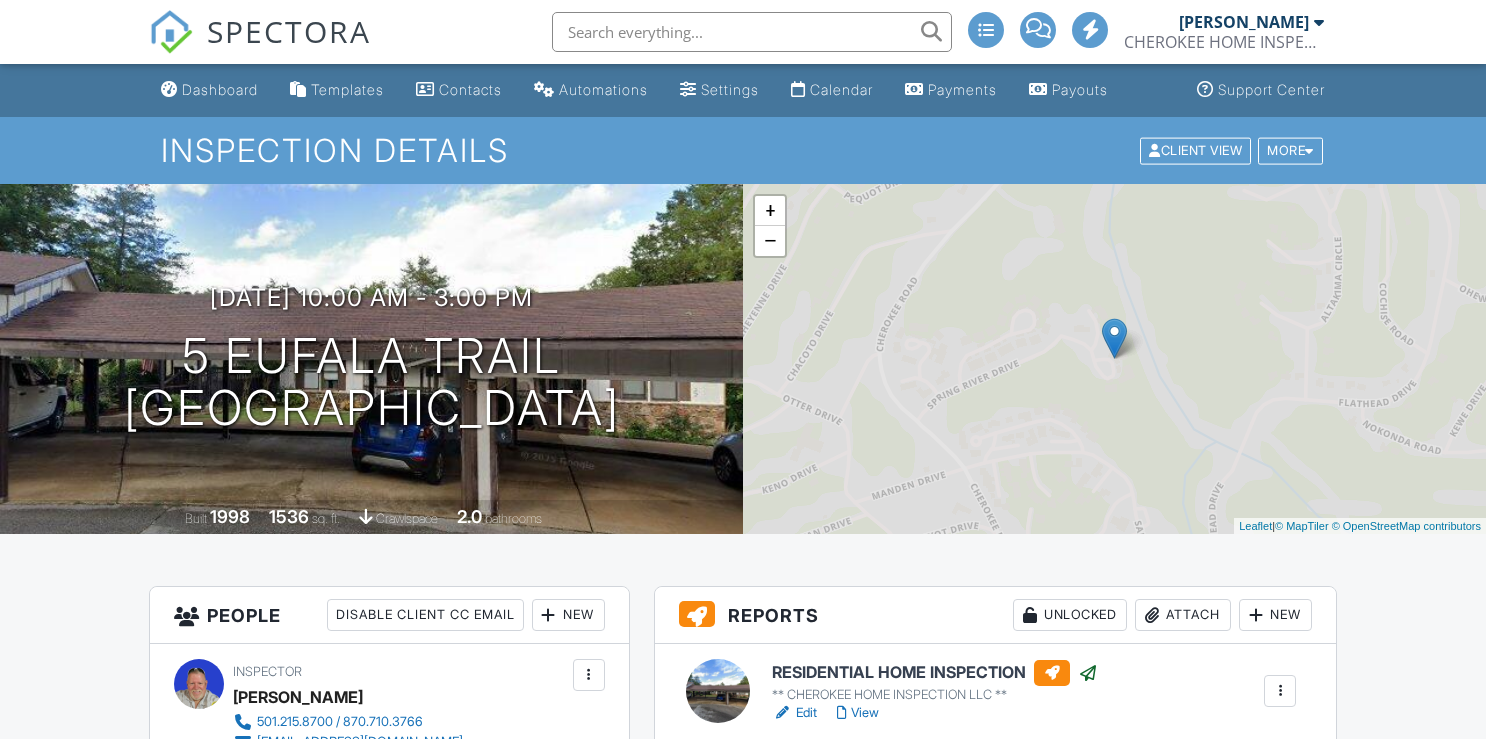 scroll, scrollTop: 0, scrollLeft: 0, axis: both 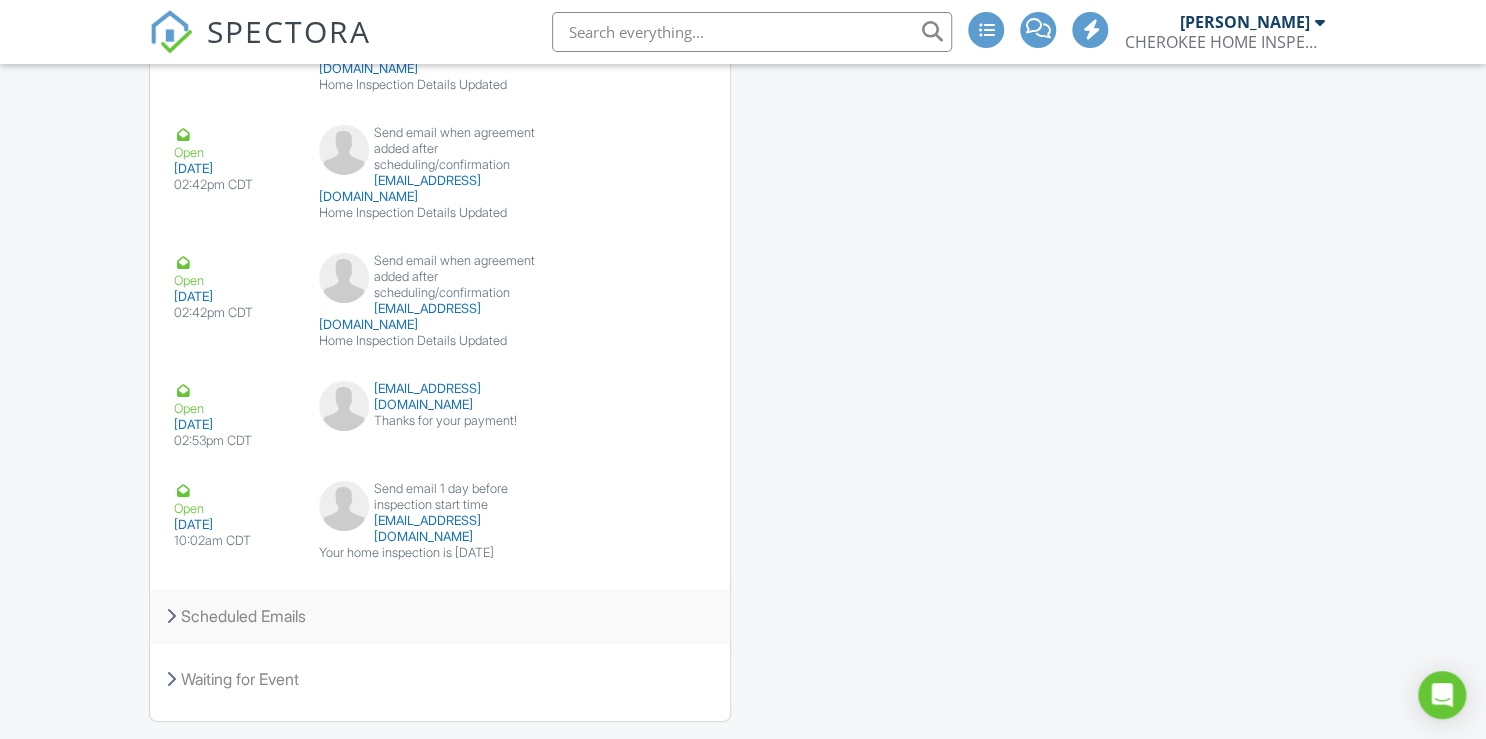 click on "Scheduled Emails" at bounding box center (440, 616) 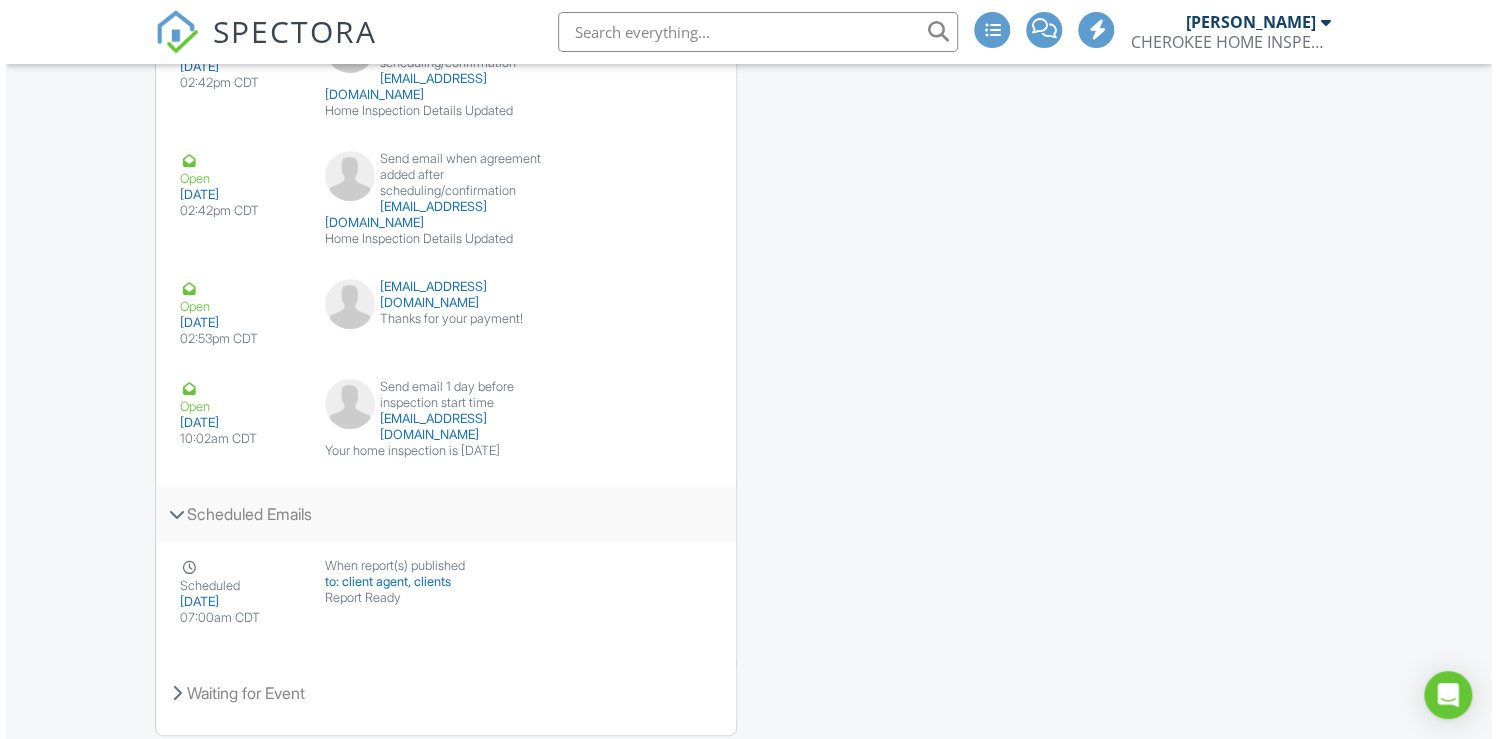 scroll, scrollTop: 3725, scrollLeft: 0, axis: vertical 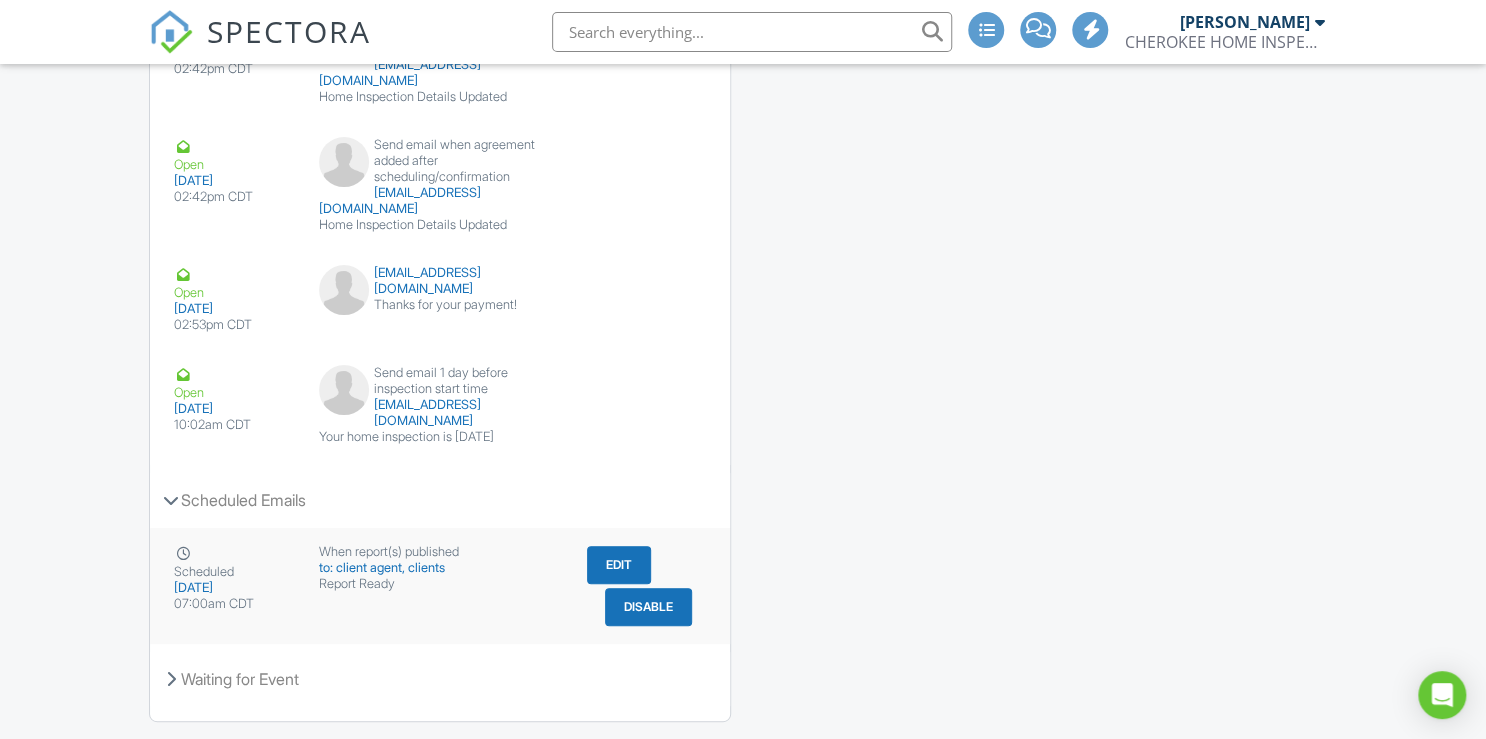 click on "Edit" at bounding box center (619, 565) 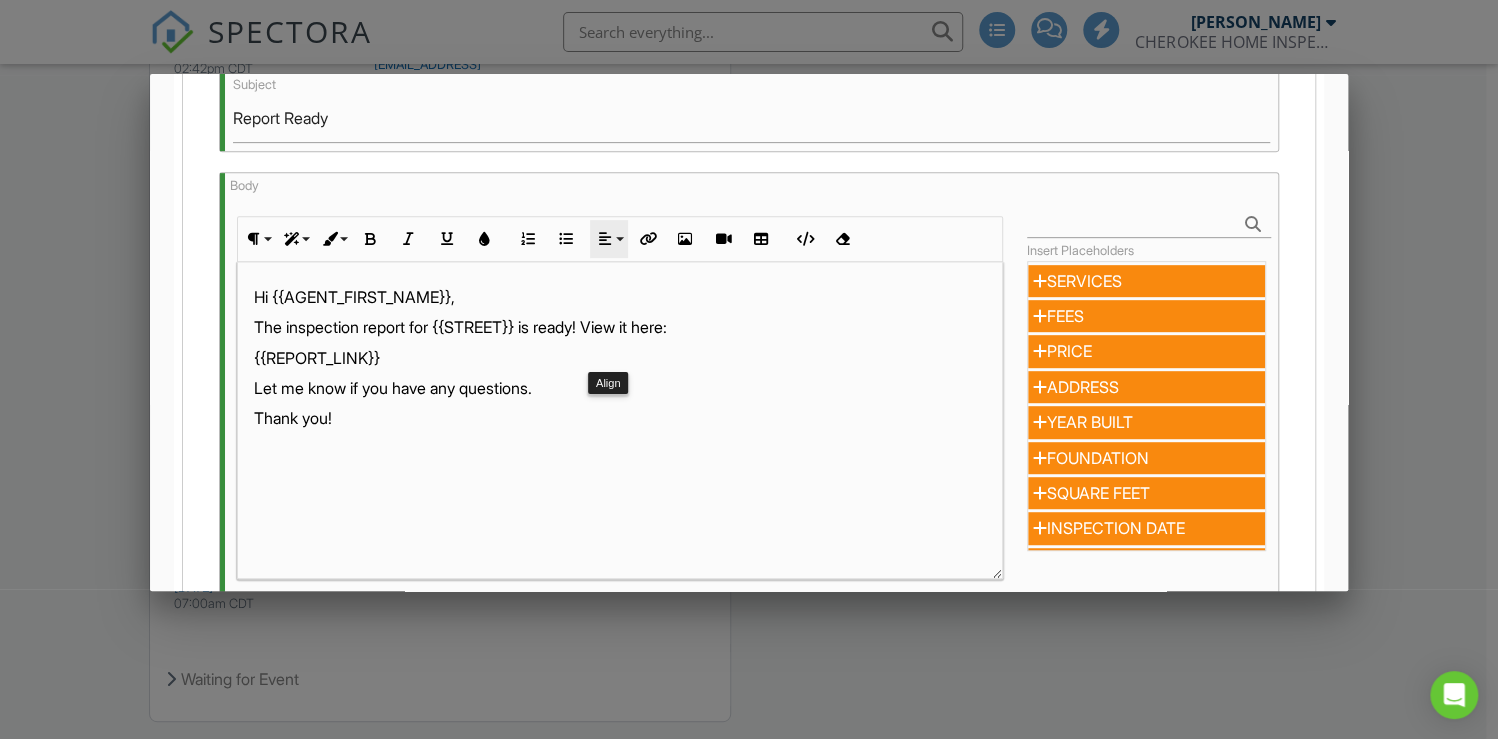 scroll, scrollTop: 560, scrollLeft: 0, axis: vertical 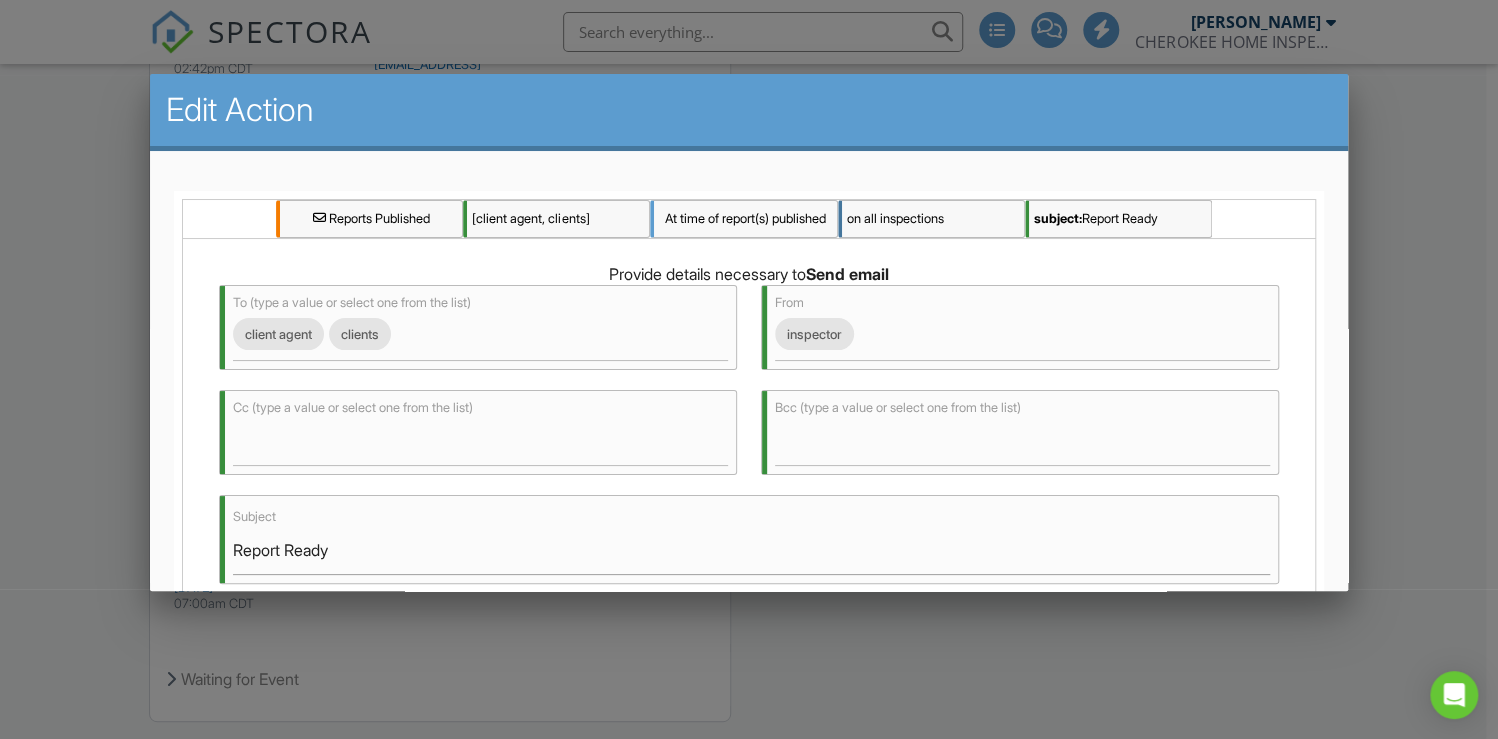 click on "At time of
report(s) published" at bounding box center [743, 219] 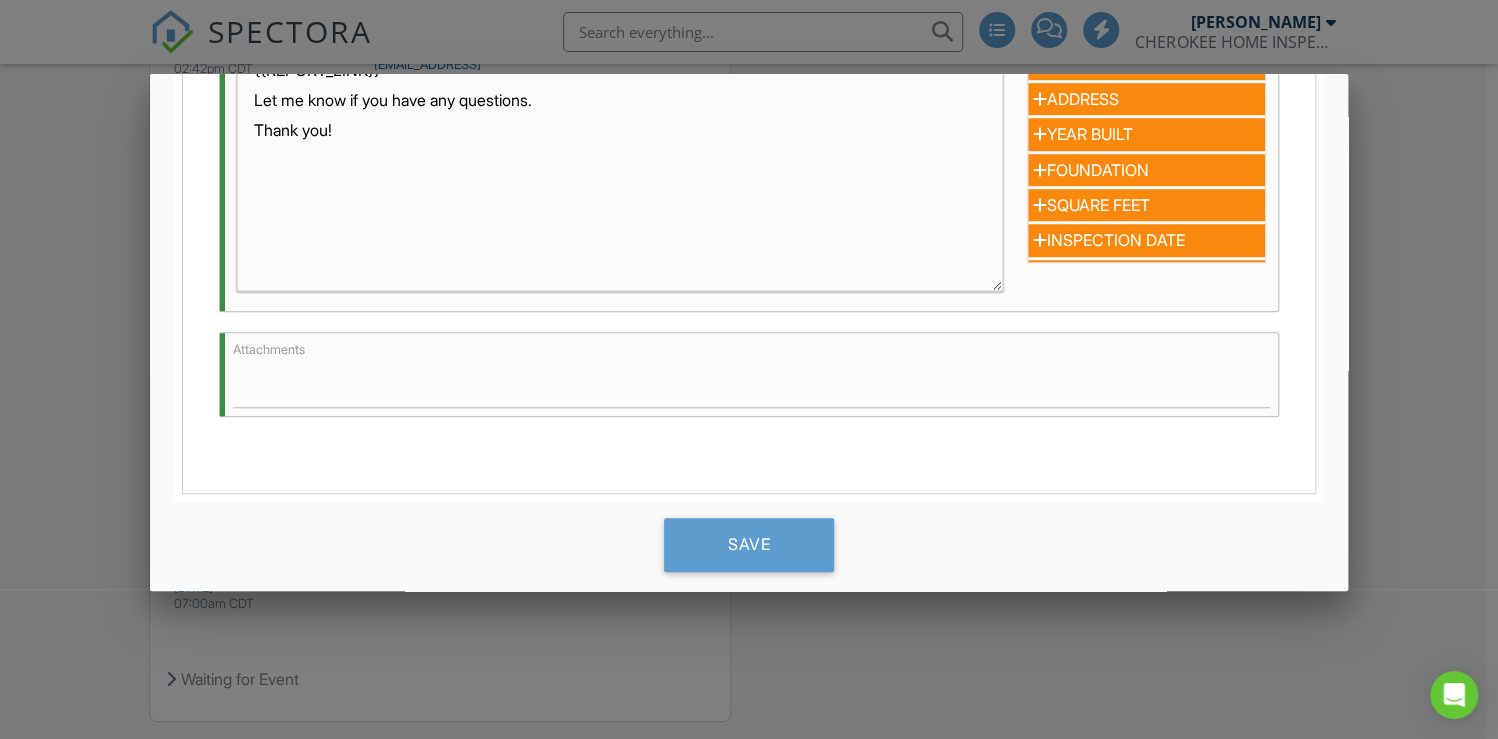 scroll, scrollTop: 783, scrollLeft: 0, axis: vertical 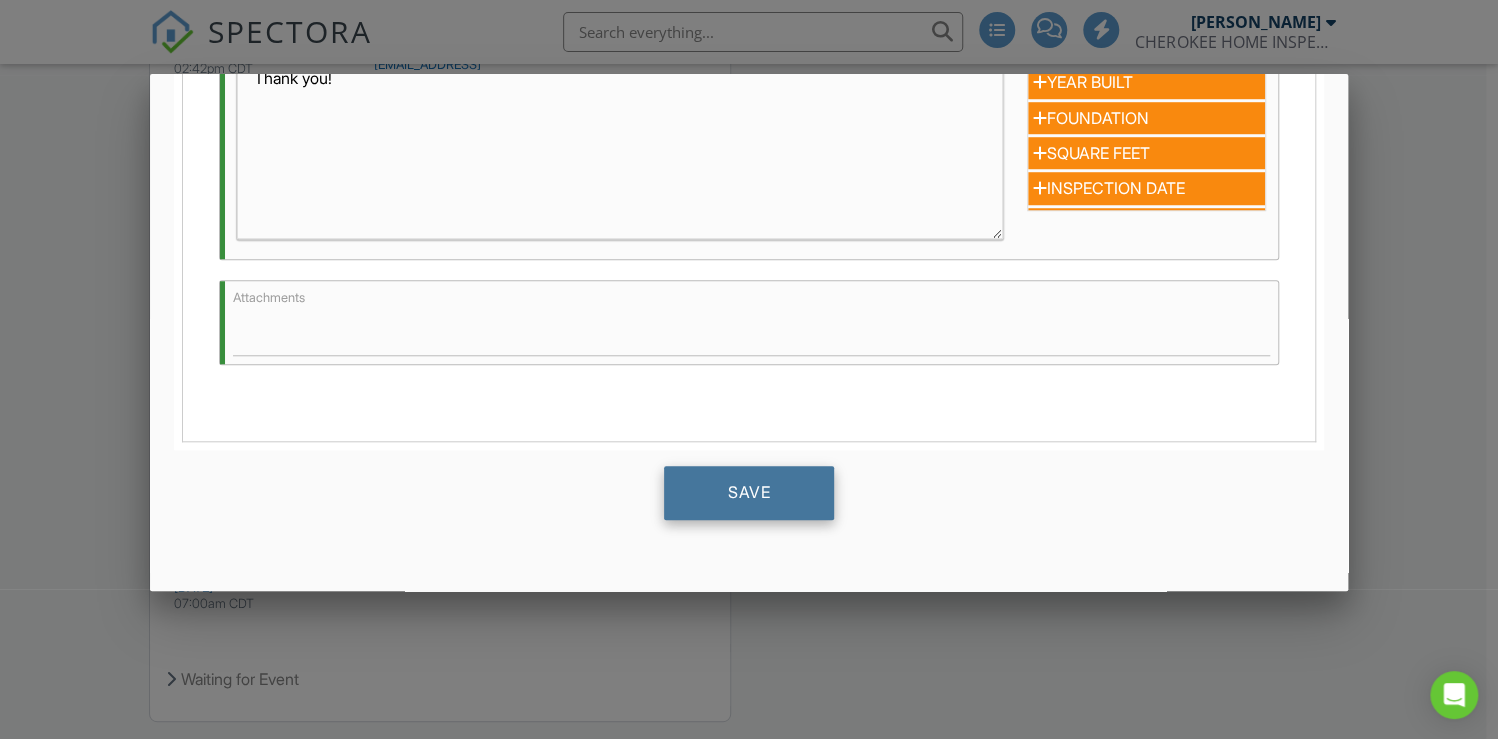 click on "Save" at bounding box center [749, 493] 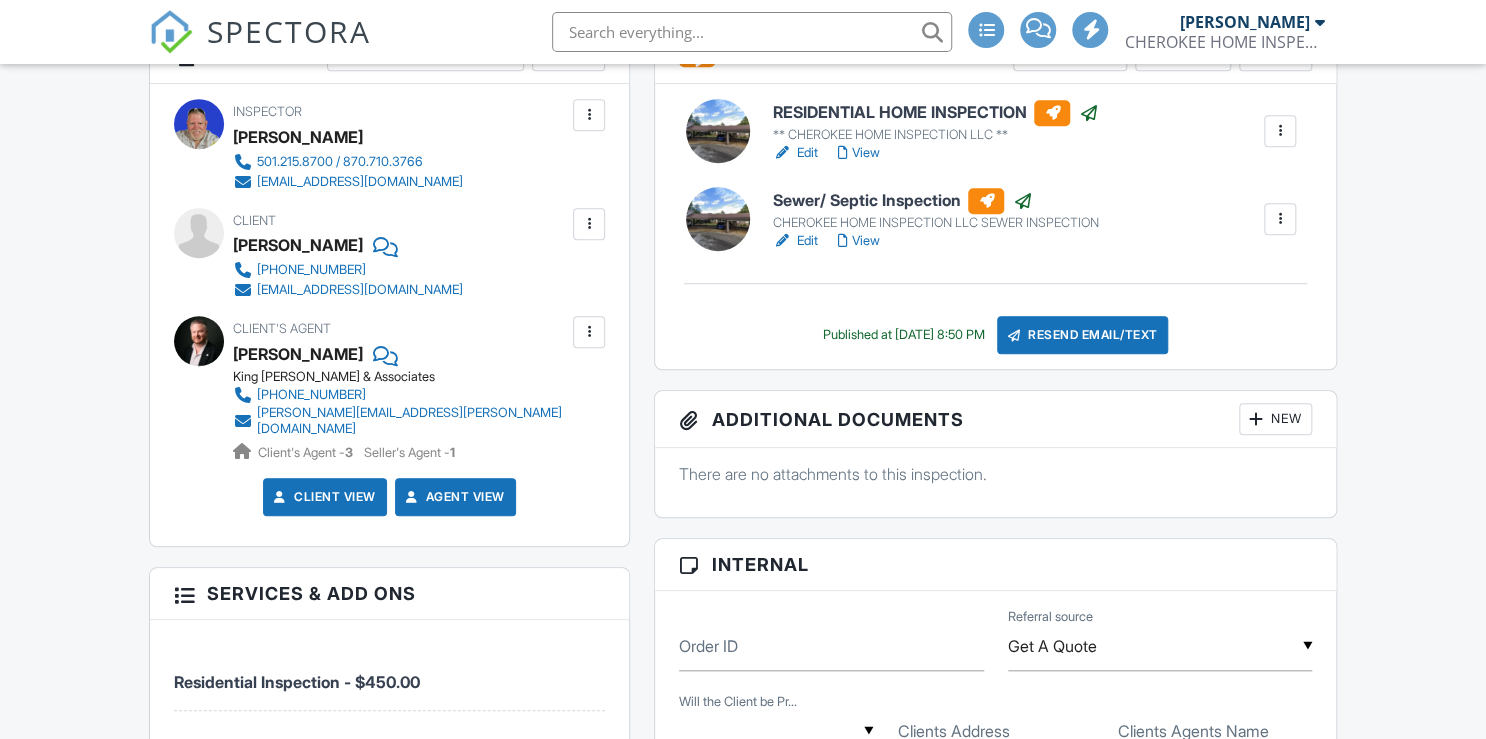 scroll, scrollTop: 0, scrollLeft: 0, axis: both 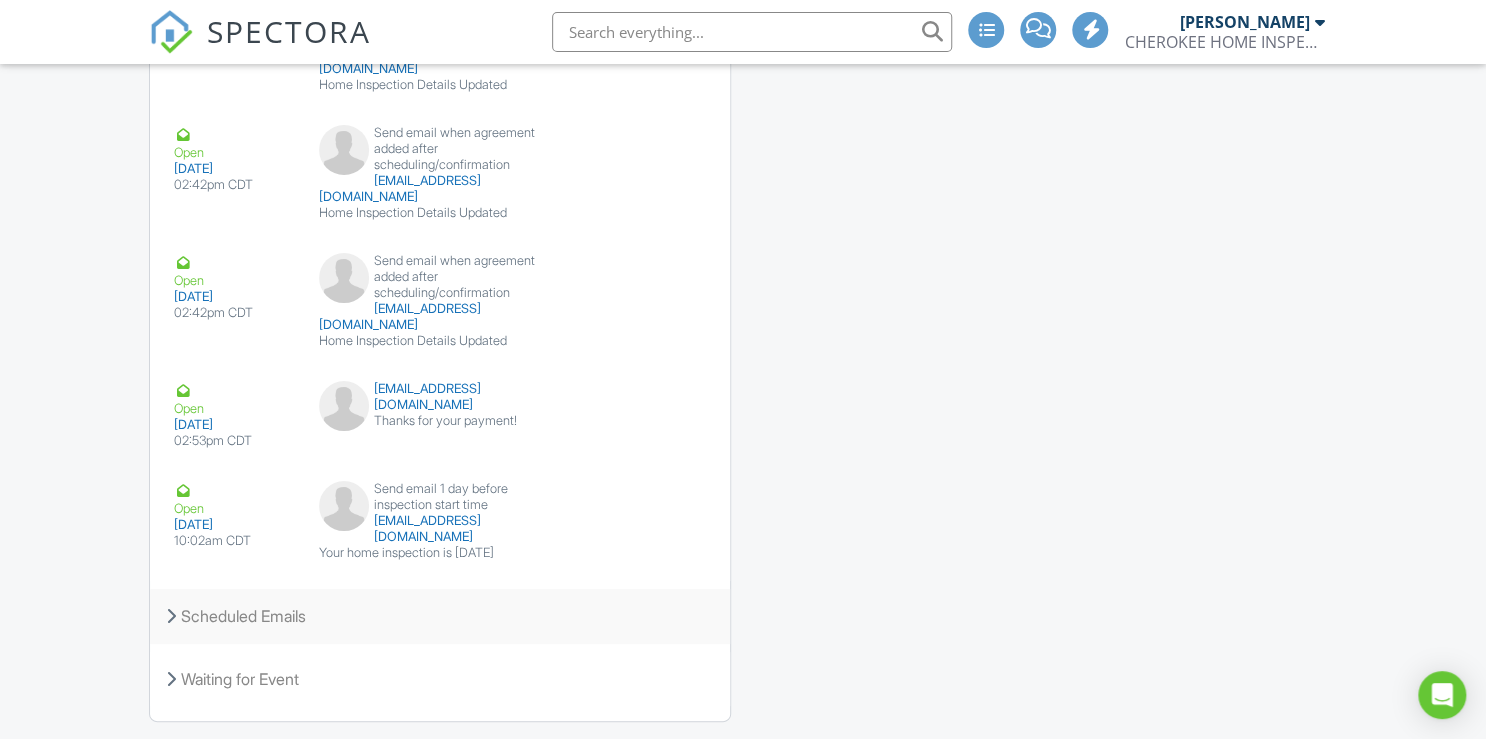 click on "Scheduled Emails" at bounding box center [440, 616] 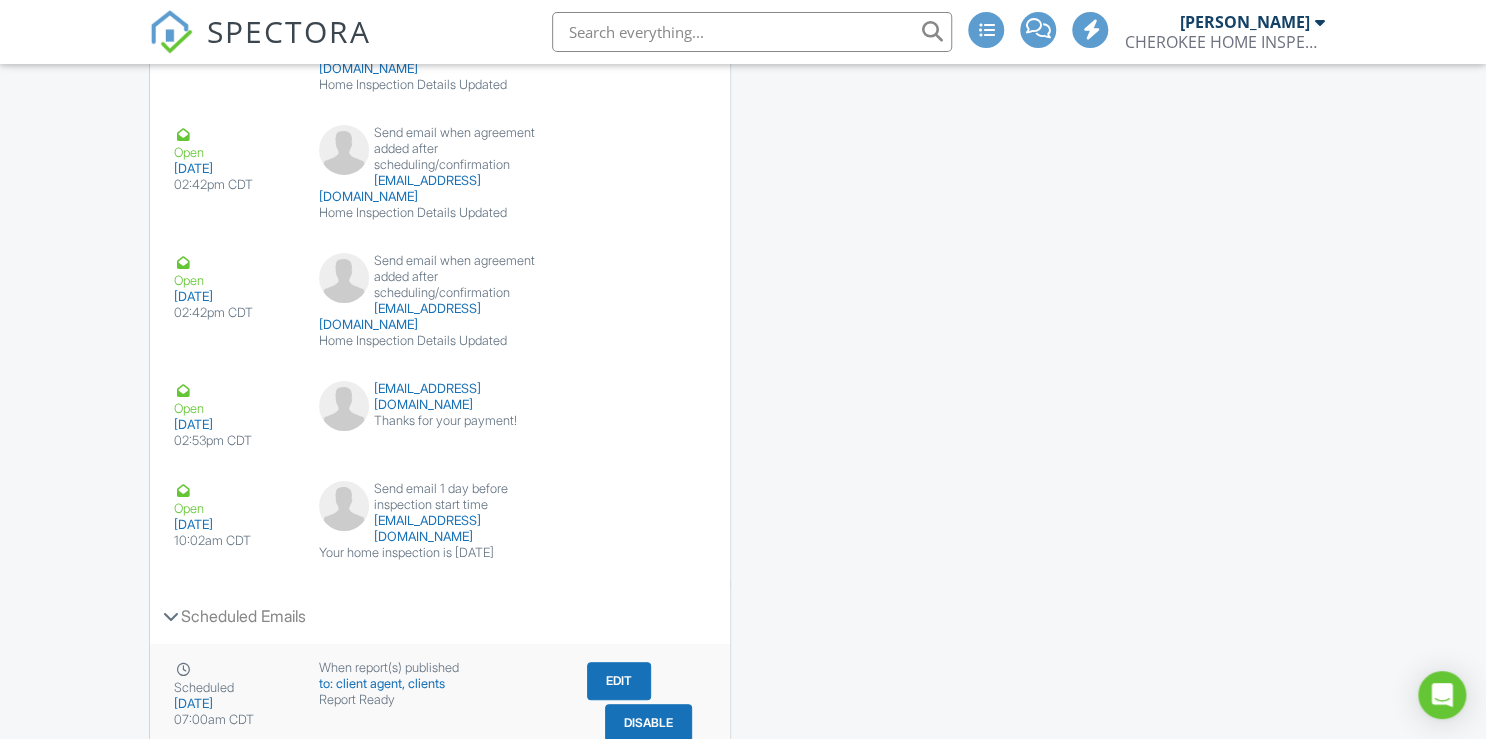 click on "07/11/2025" at bounding box center (234, 704) 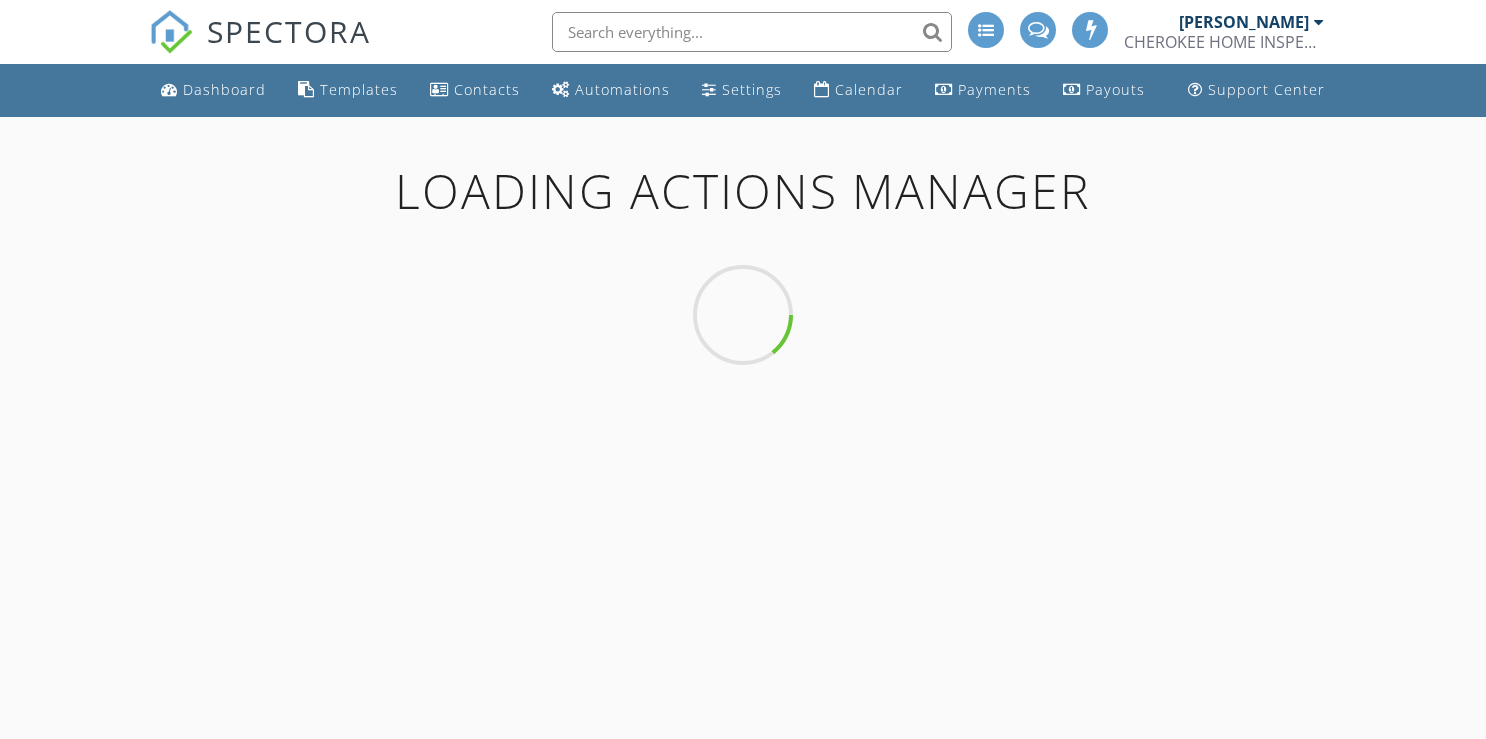 scroll, scrollTop: 0, scrollLeft: 0, axis: both 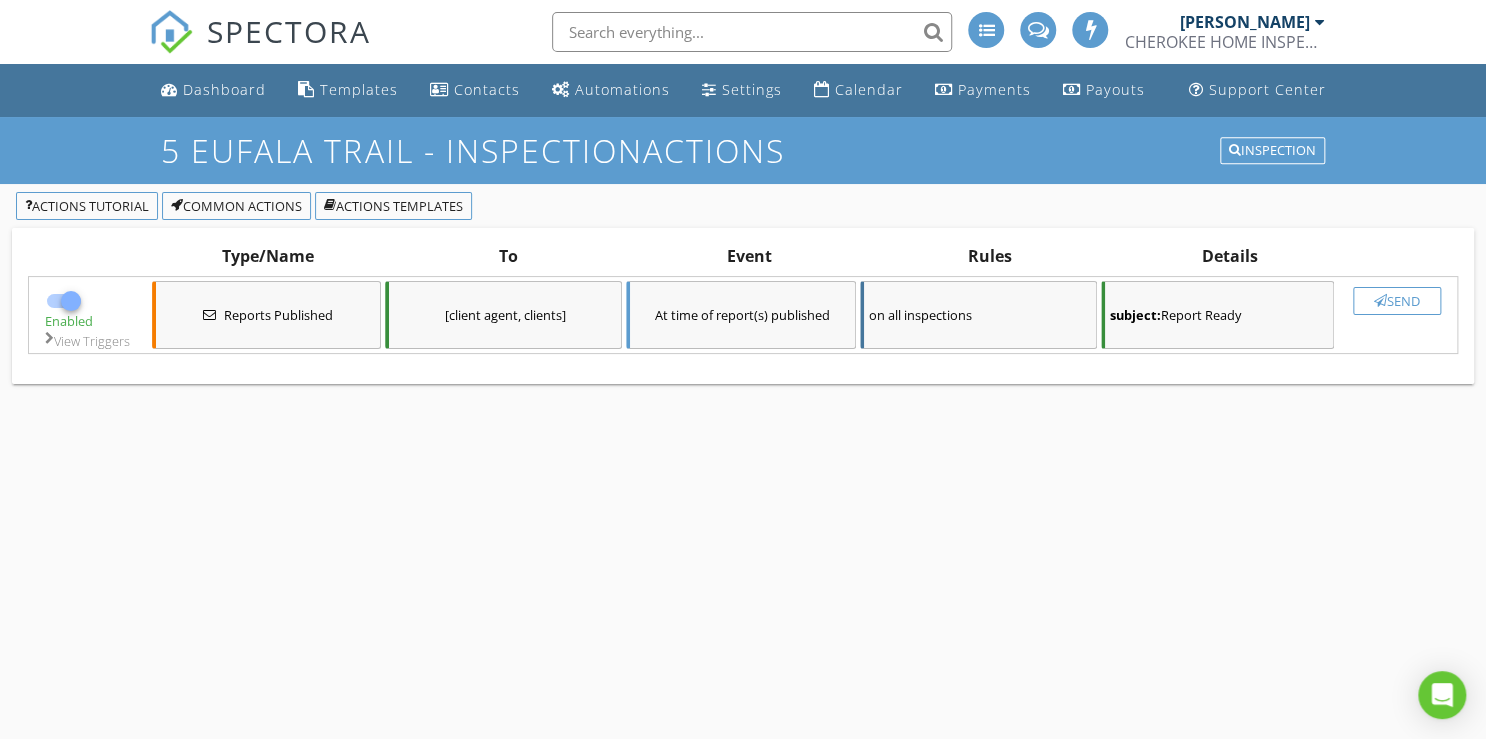 click on "View Triggers" at bounding box center (88, 341) 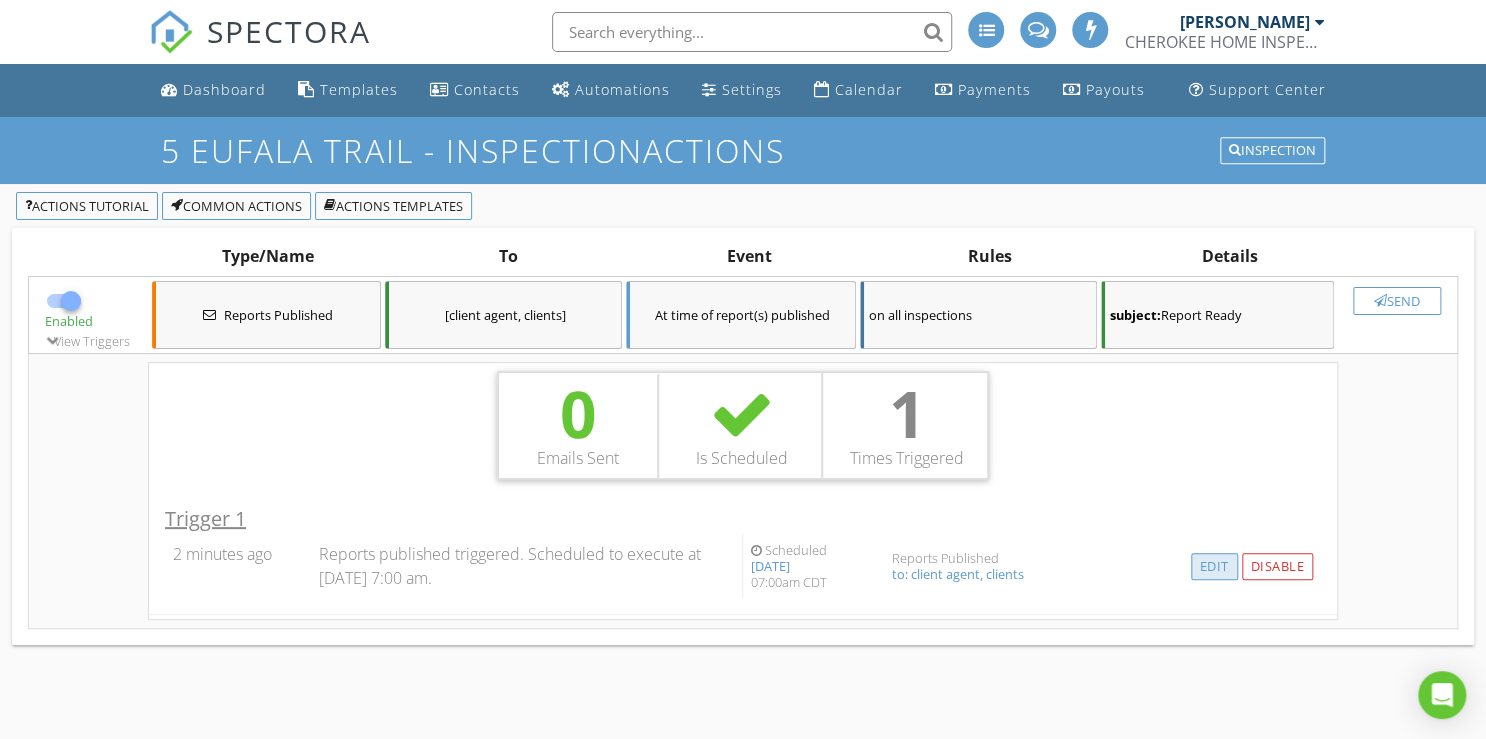 click on "edit" at bounding box center [1214, 566] 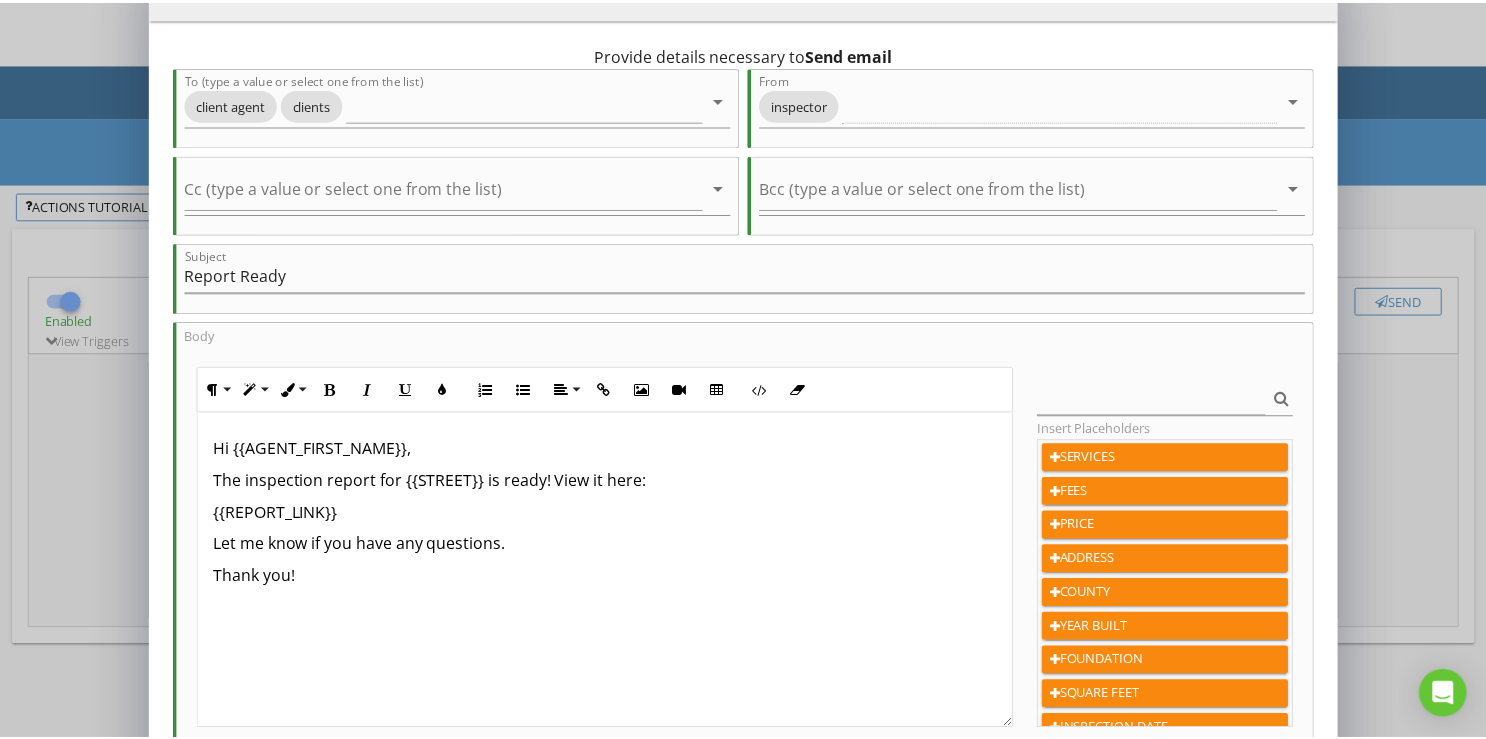 scroll, scrollTop: 0, scrollLeft: 0, axis: both 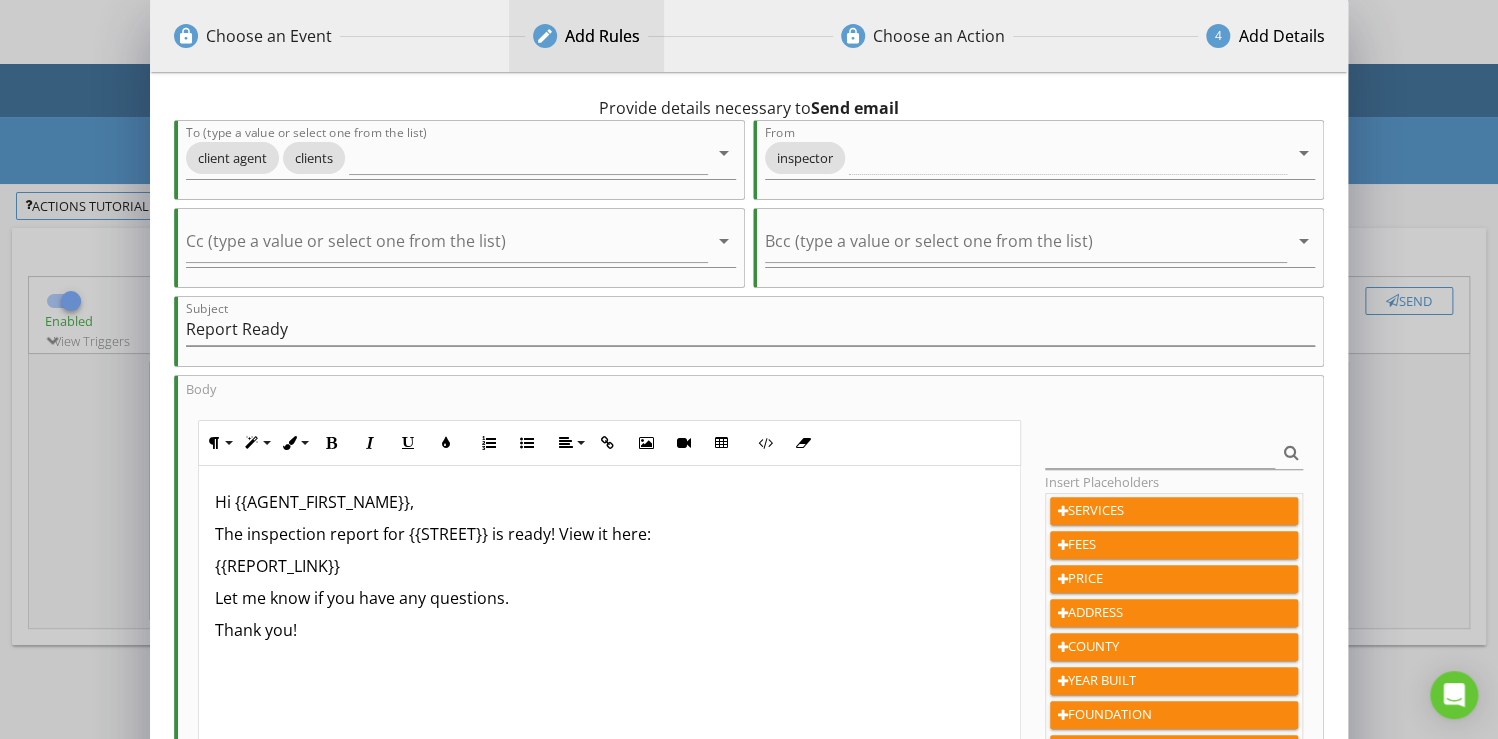 click on "Add Rules" at bounding box center (602, 36) 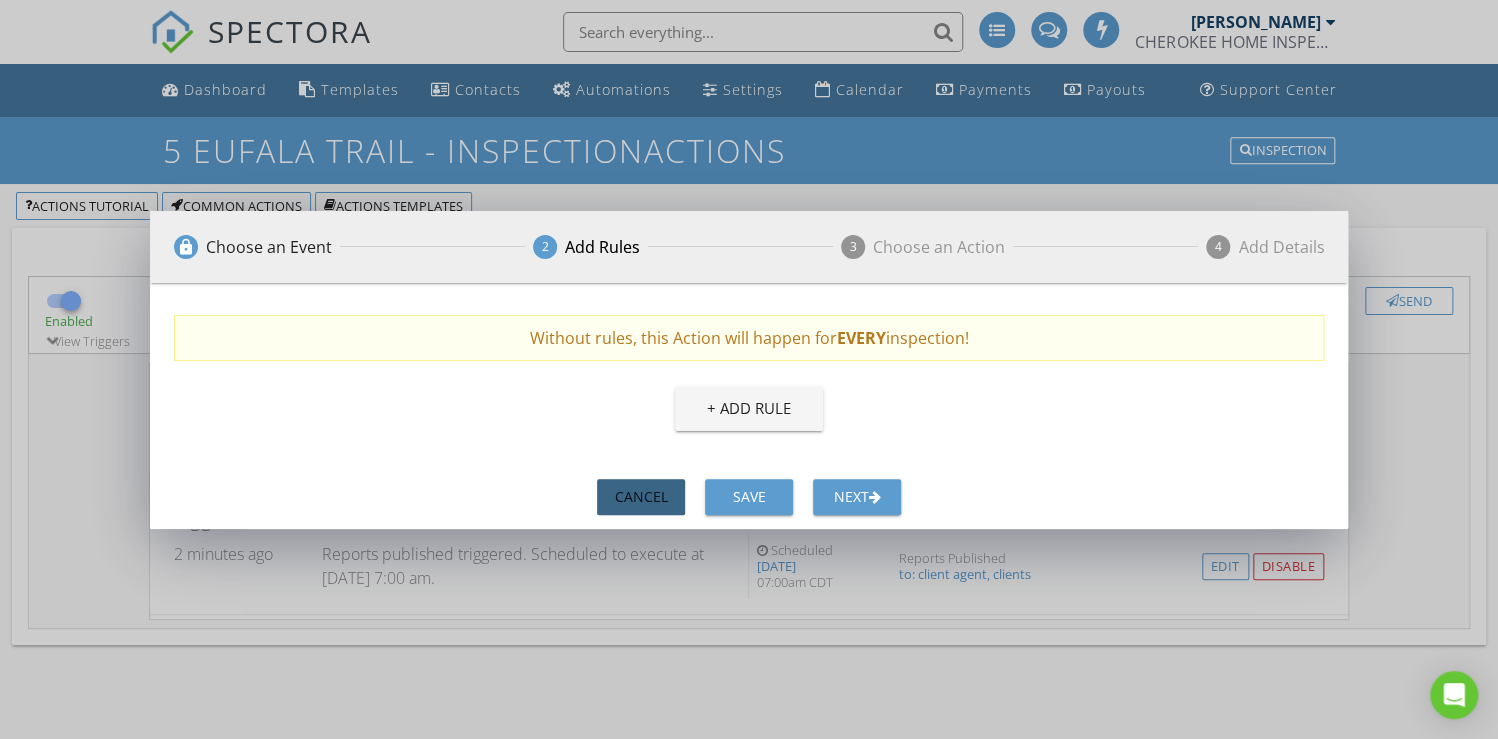click on "Cancel" at bounding box center (641, 496) 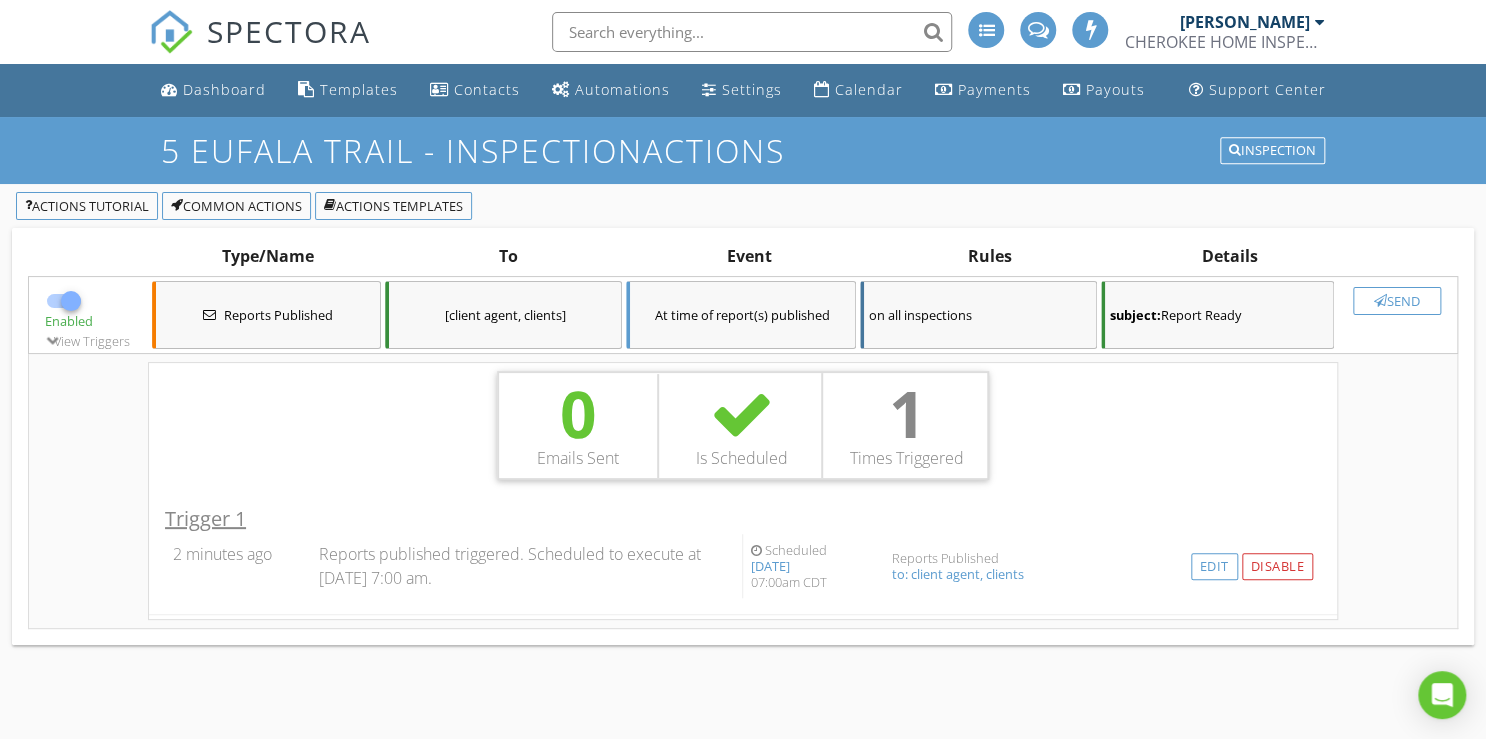 click on "1" at bounding box center (907, 414) 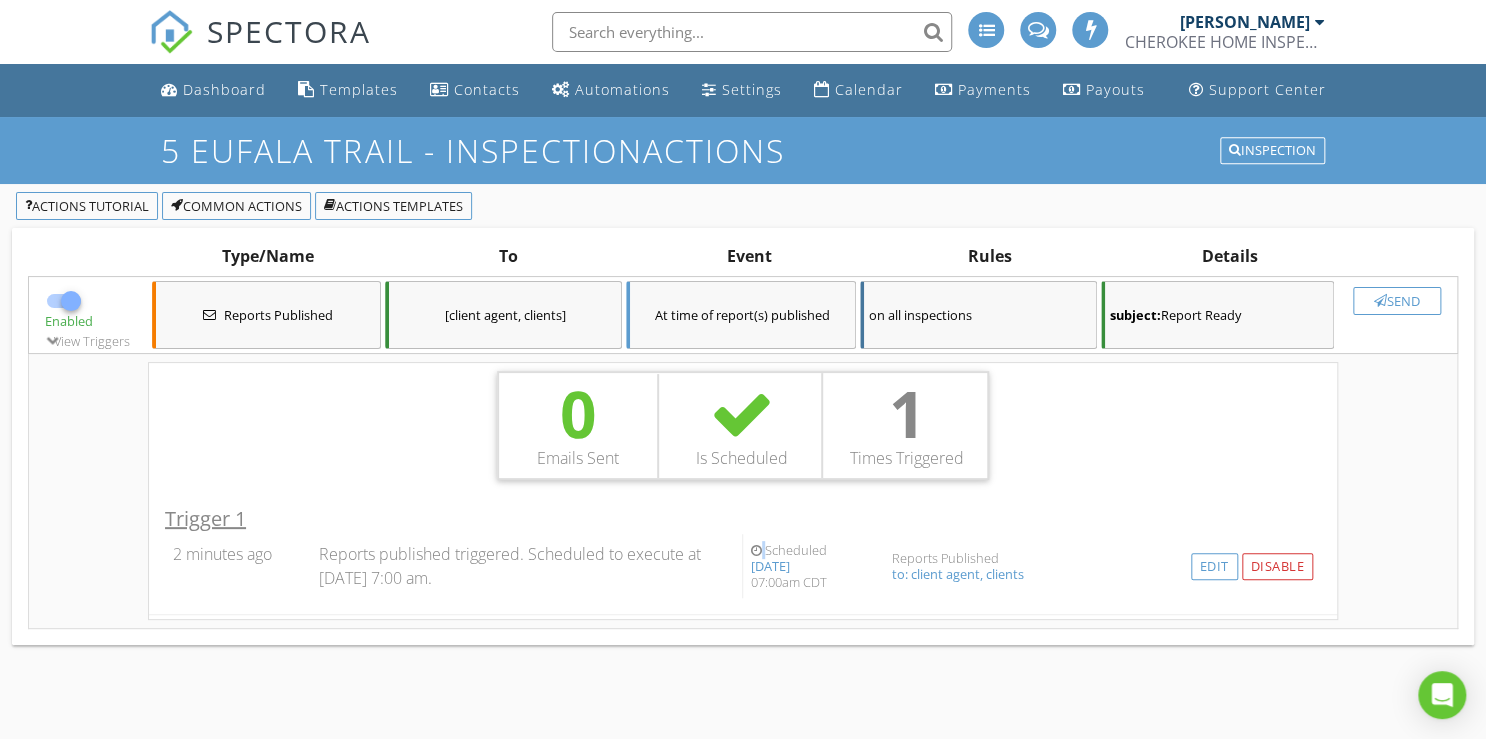 click at bounding box center [756, 551] 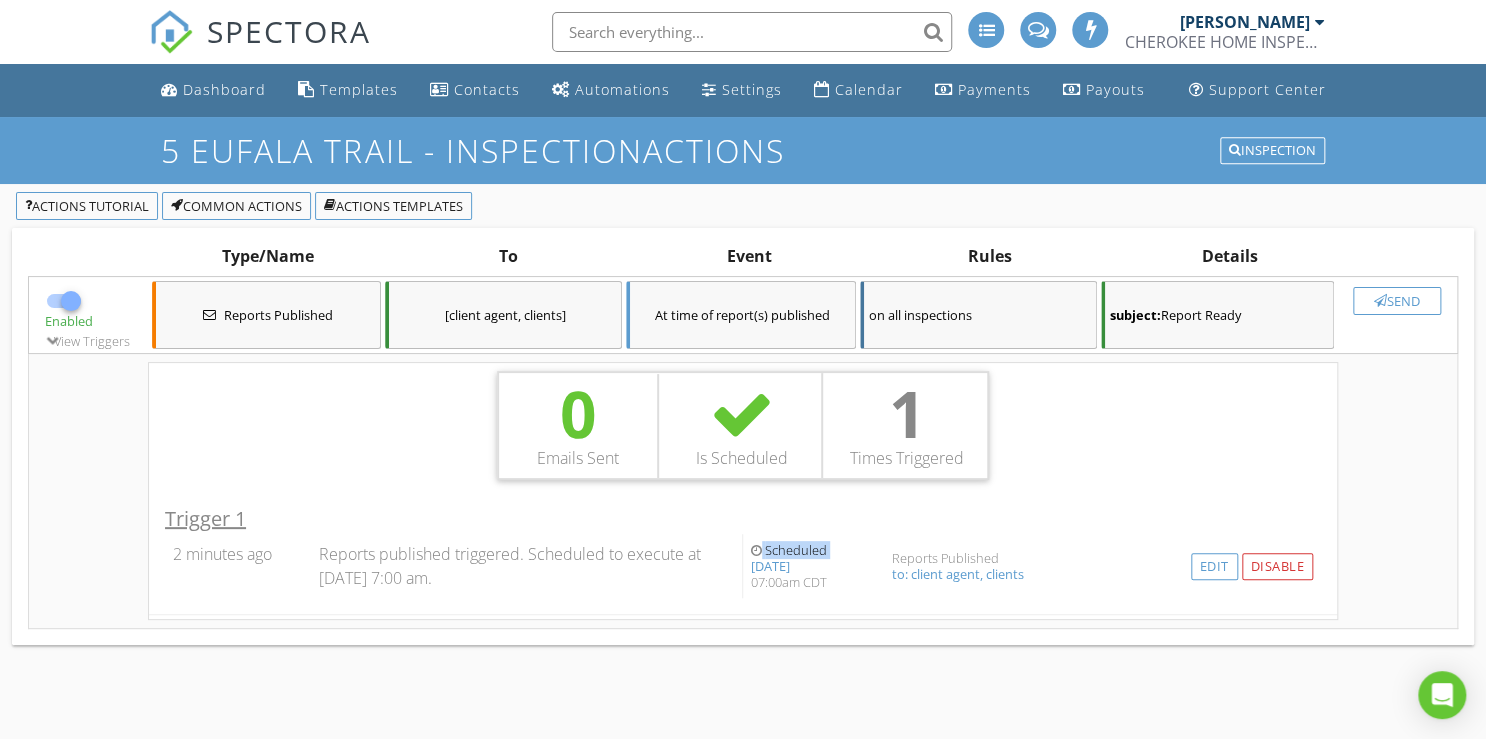 click at bounding box center (756, 551) 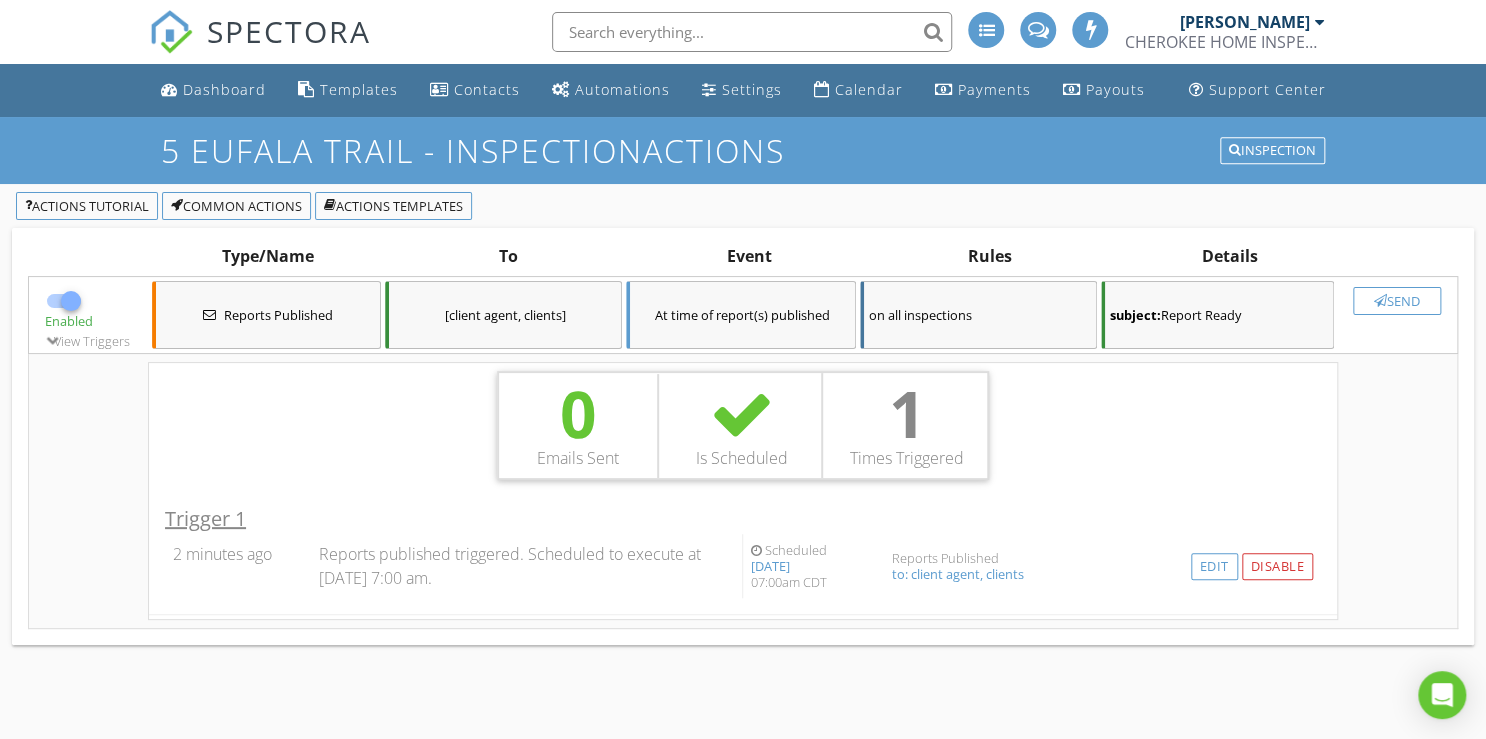 click on "to:
client agent, clients" at bounding box center [1032, 574] 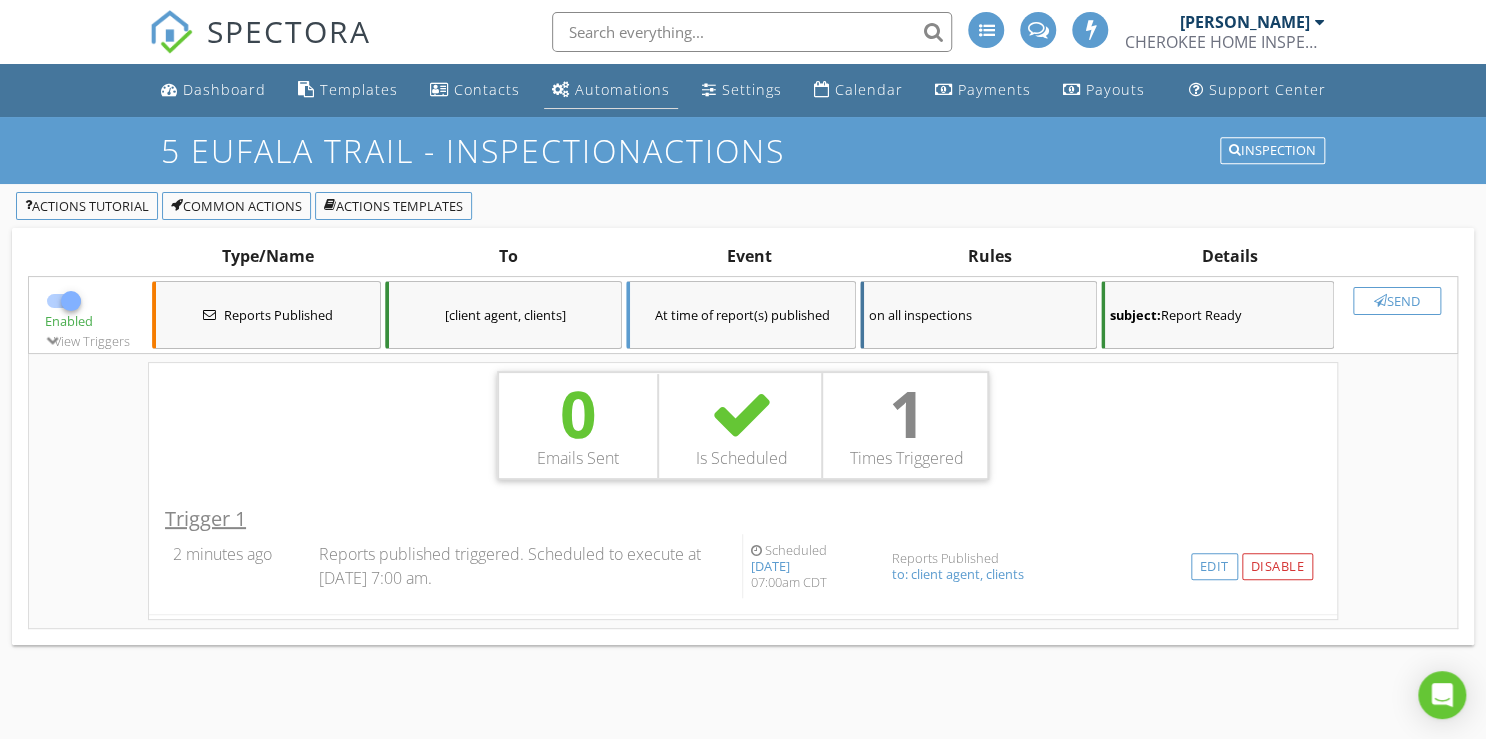 click on "Automations" at bounding box center (622, 89) 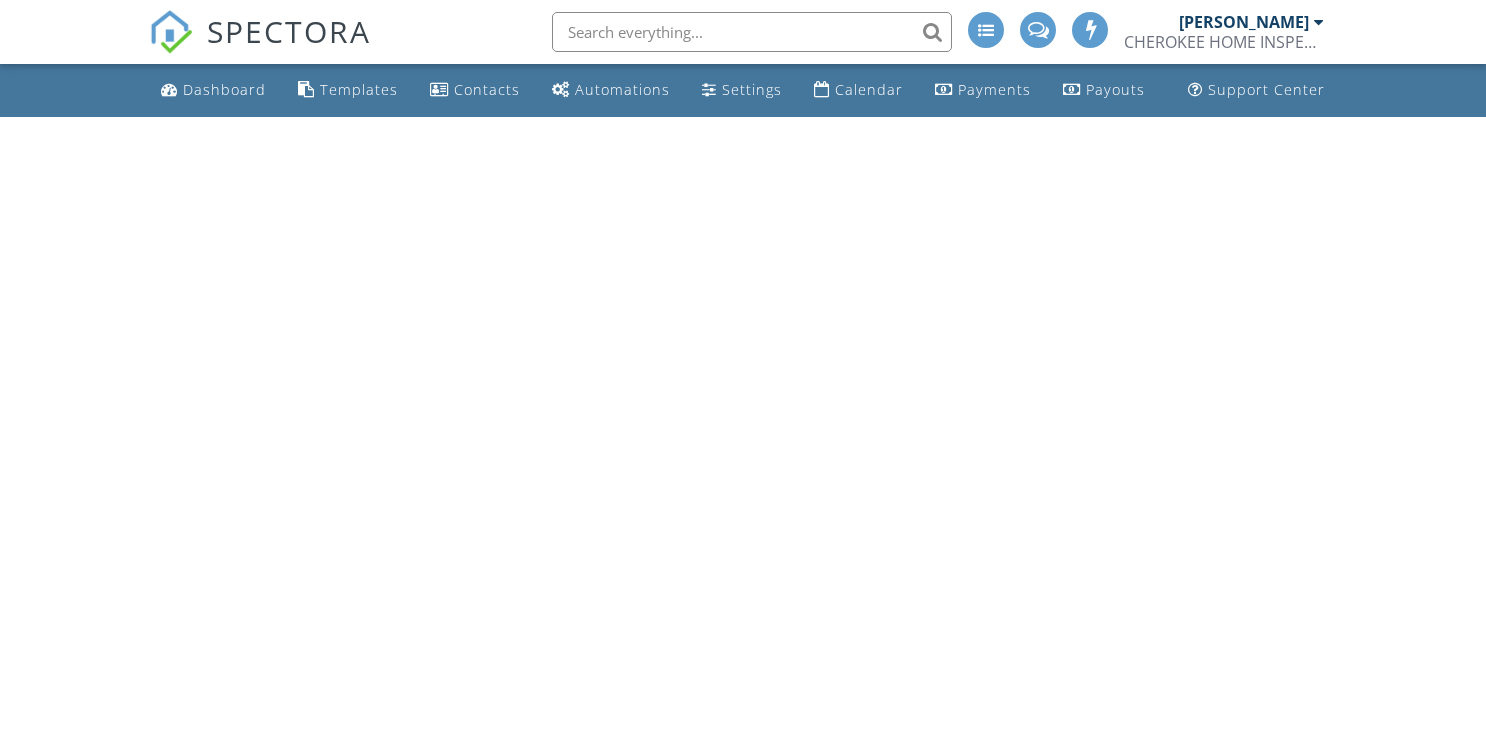 scroll, scrollTop: 0, scrollLeft: 0, axis: both 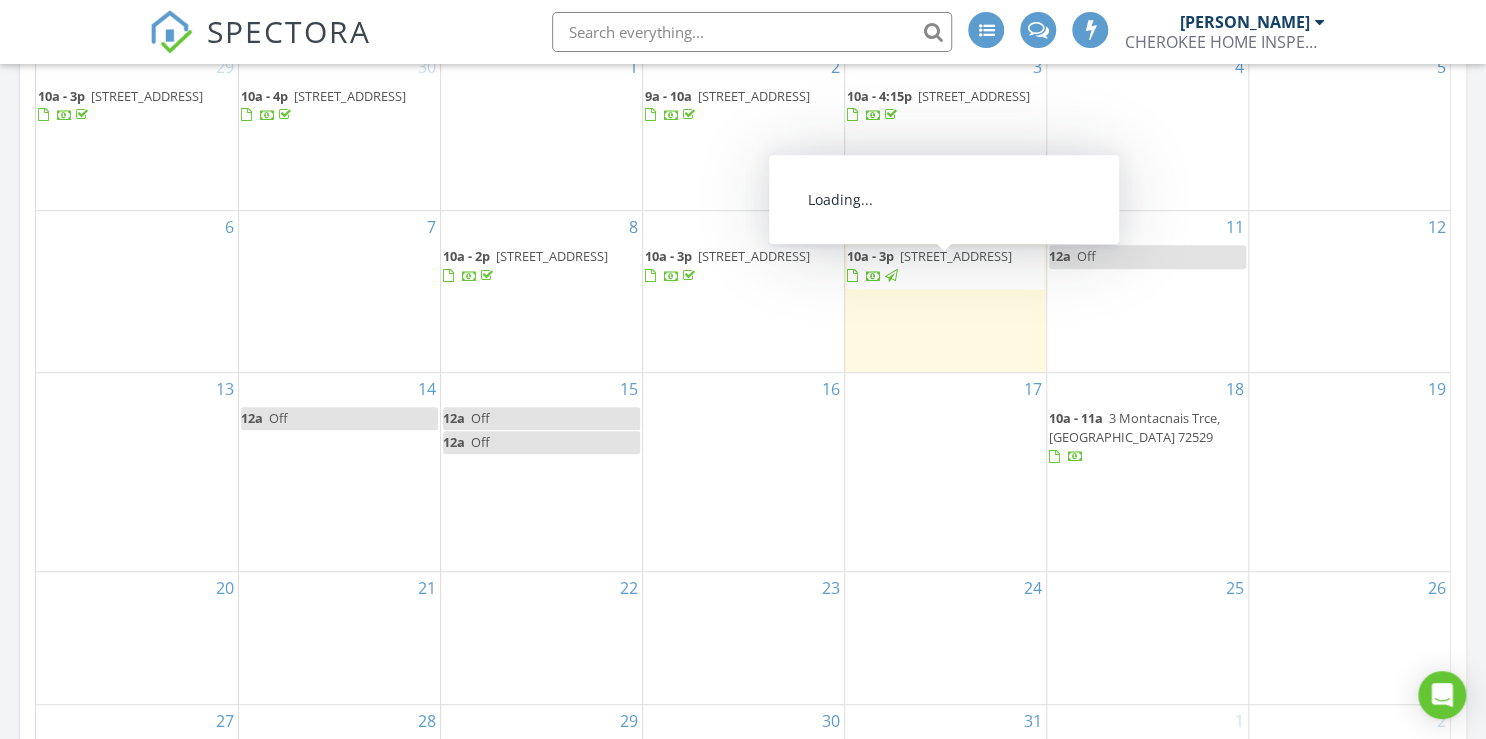 click on "[STREET_ADDRESS]" at bounding box center (956, 256) 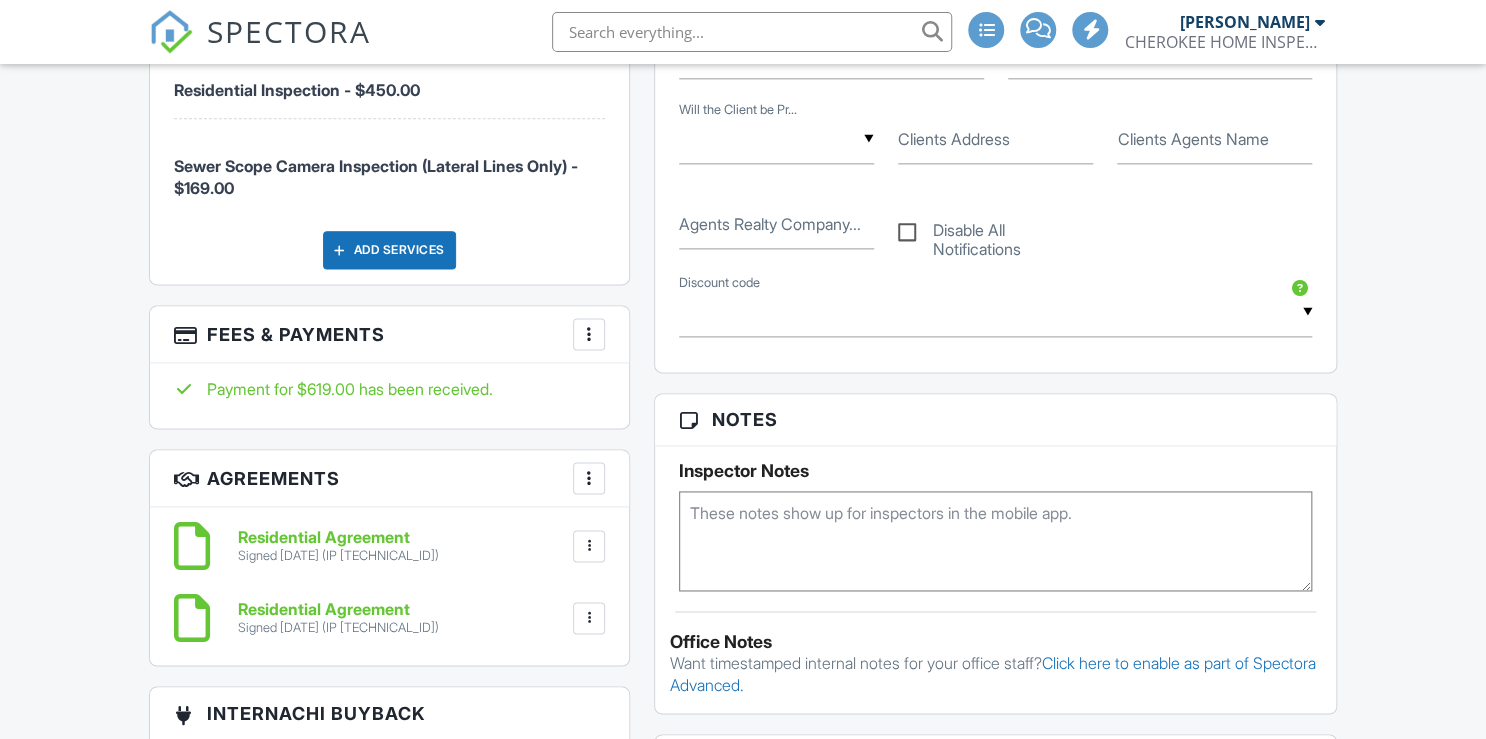 scroll, scrollTop: 0, scrollLeft: 0, axis: both 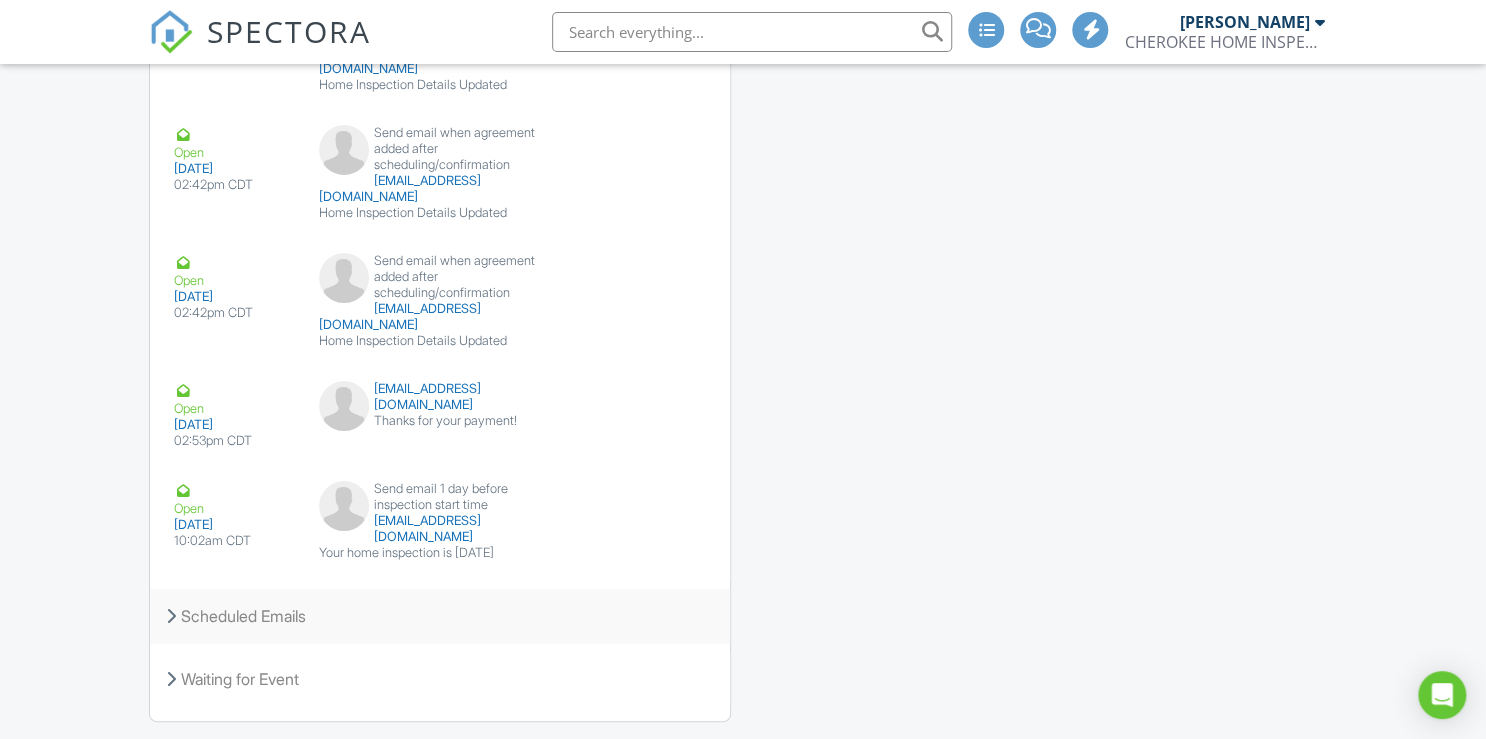 click on "Scheduled Emails" at bounding box center (440, 616) 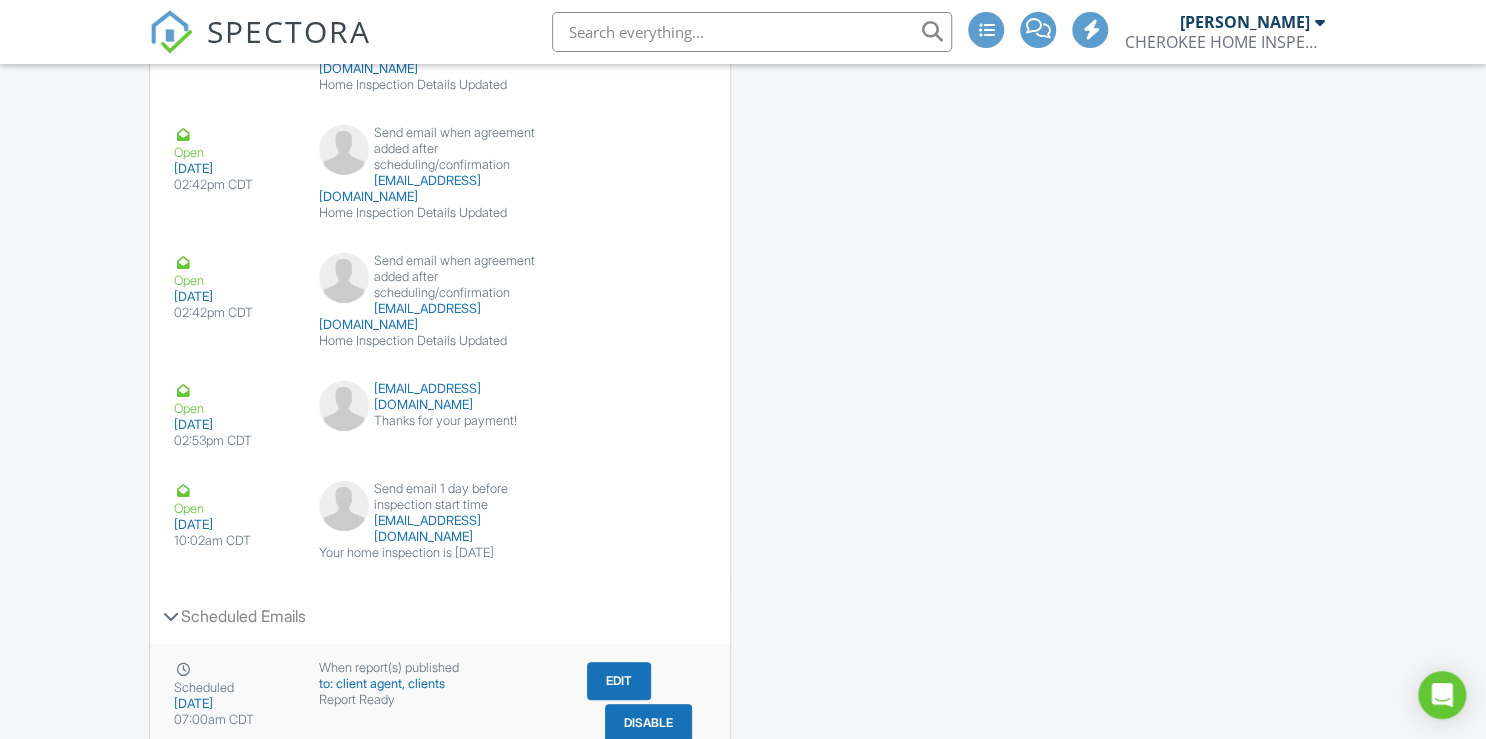click on "07/11/2025" at bounding box center (234, 704) 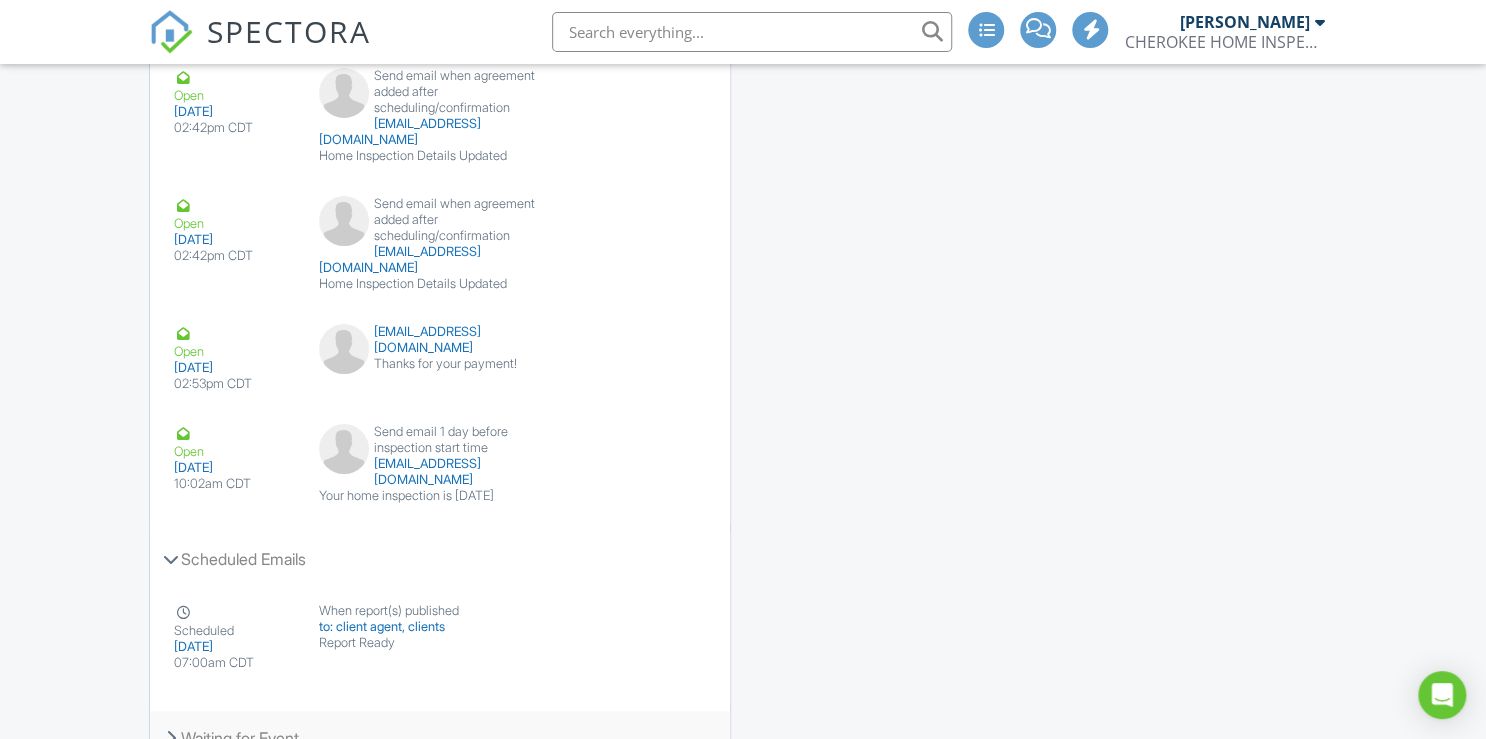scroll, scrollTop: 3725, scrollLeft: 0, axis: vertical 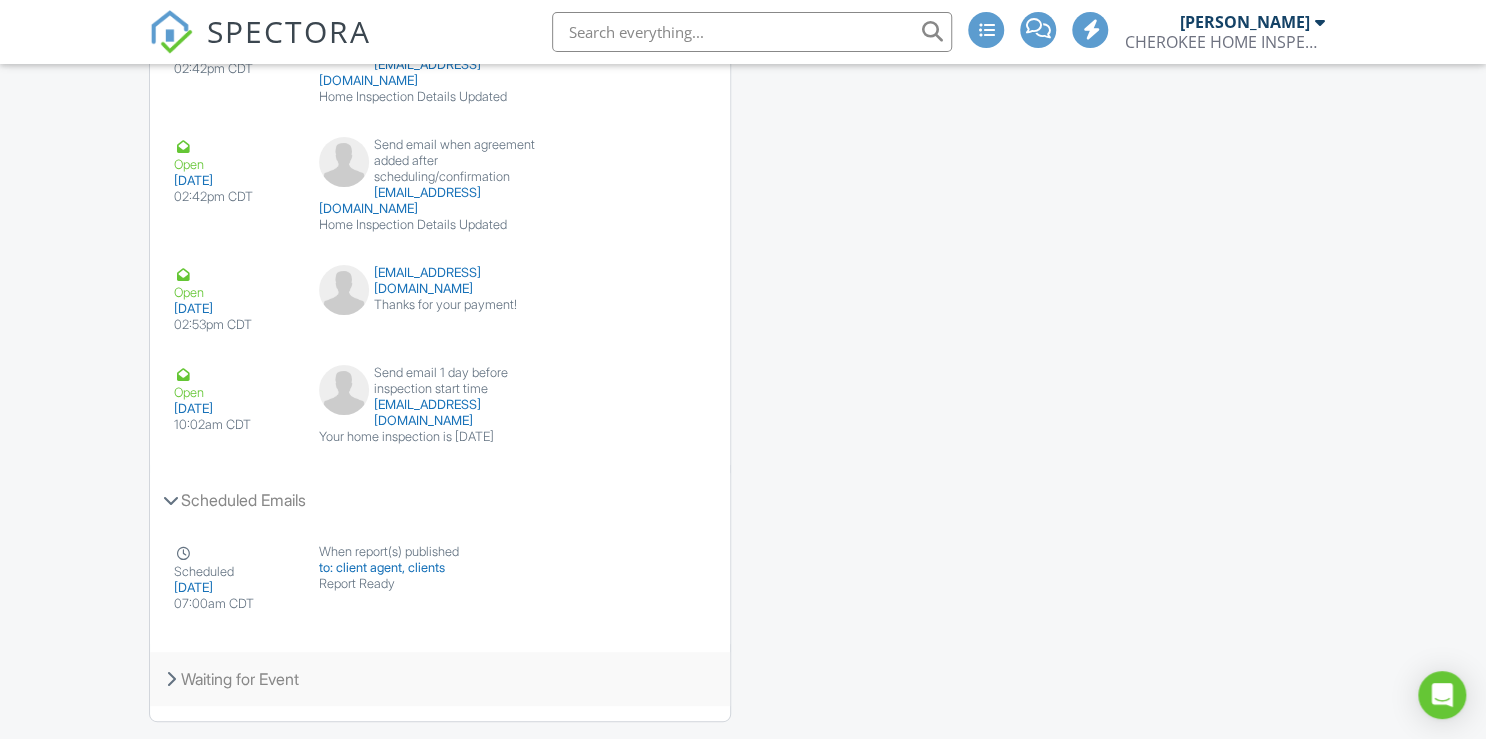 click on "Waiting for Event" at bounding box center [440, 679] 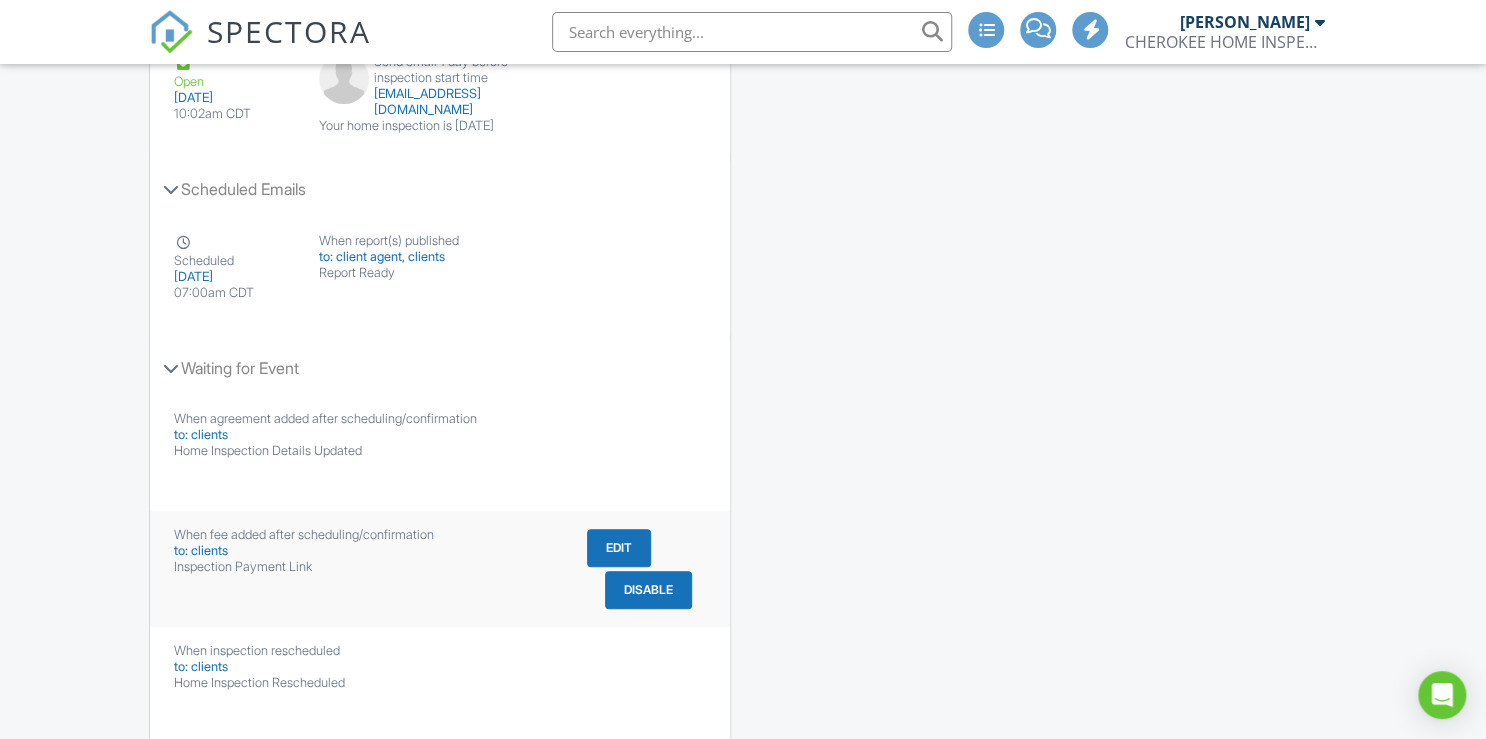 scroll, scrollTop: 4045, scrollLeft: 0, axis: vertical 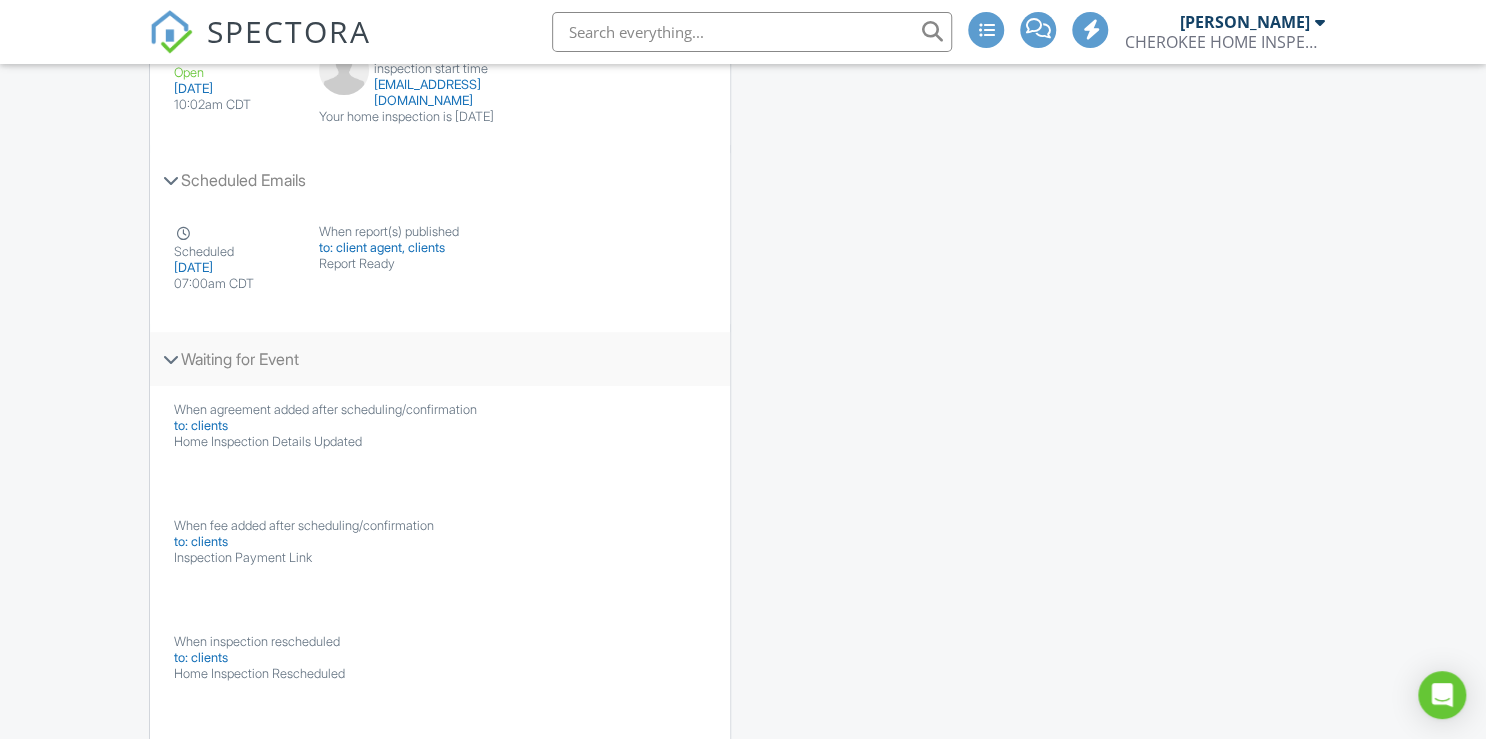 click at bounding box center (171, 359) 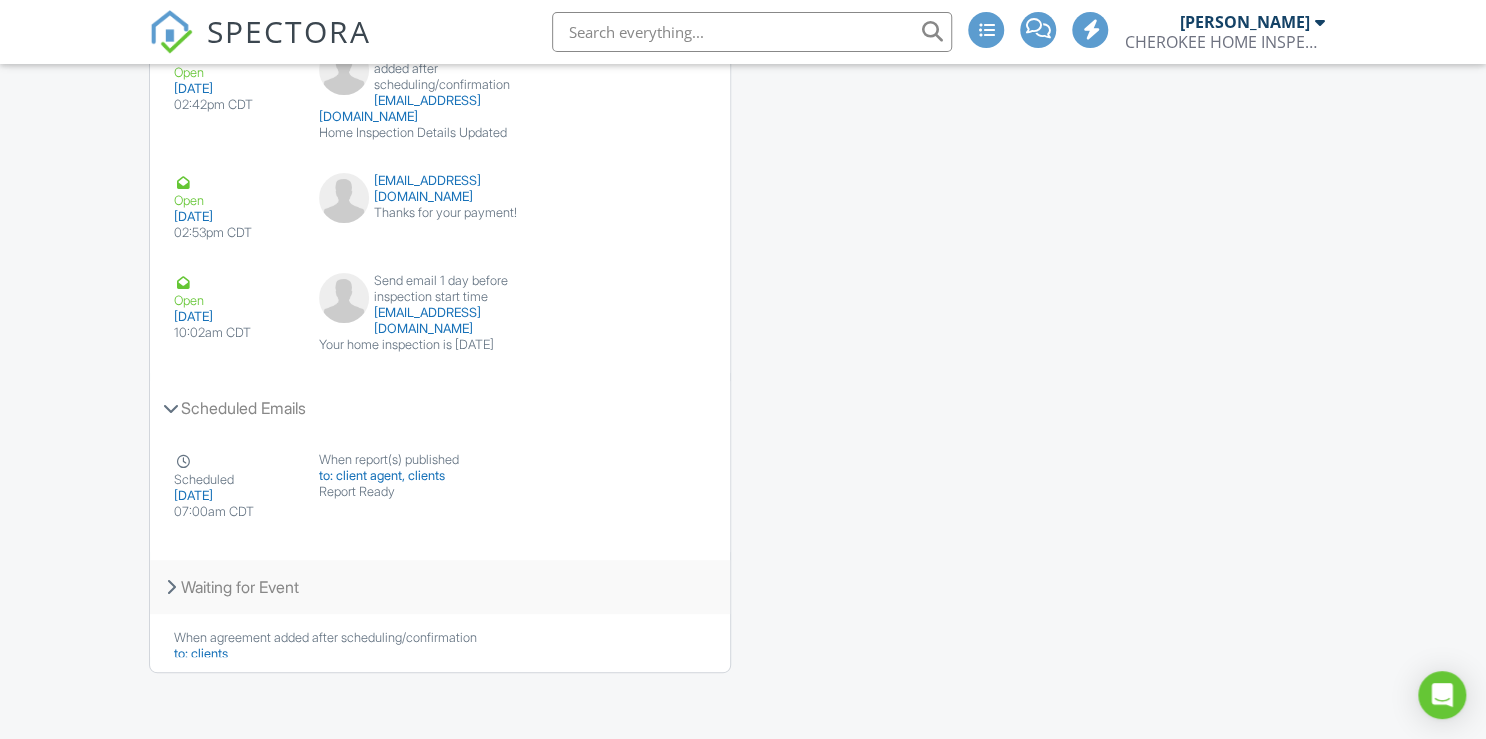 scroll, scrollTop: 3725, scrollLeft: 0, axis: vertical 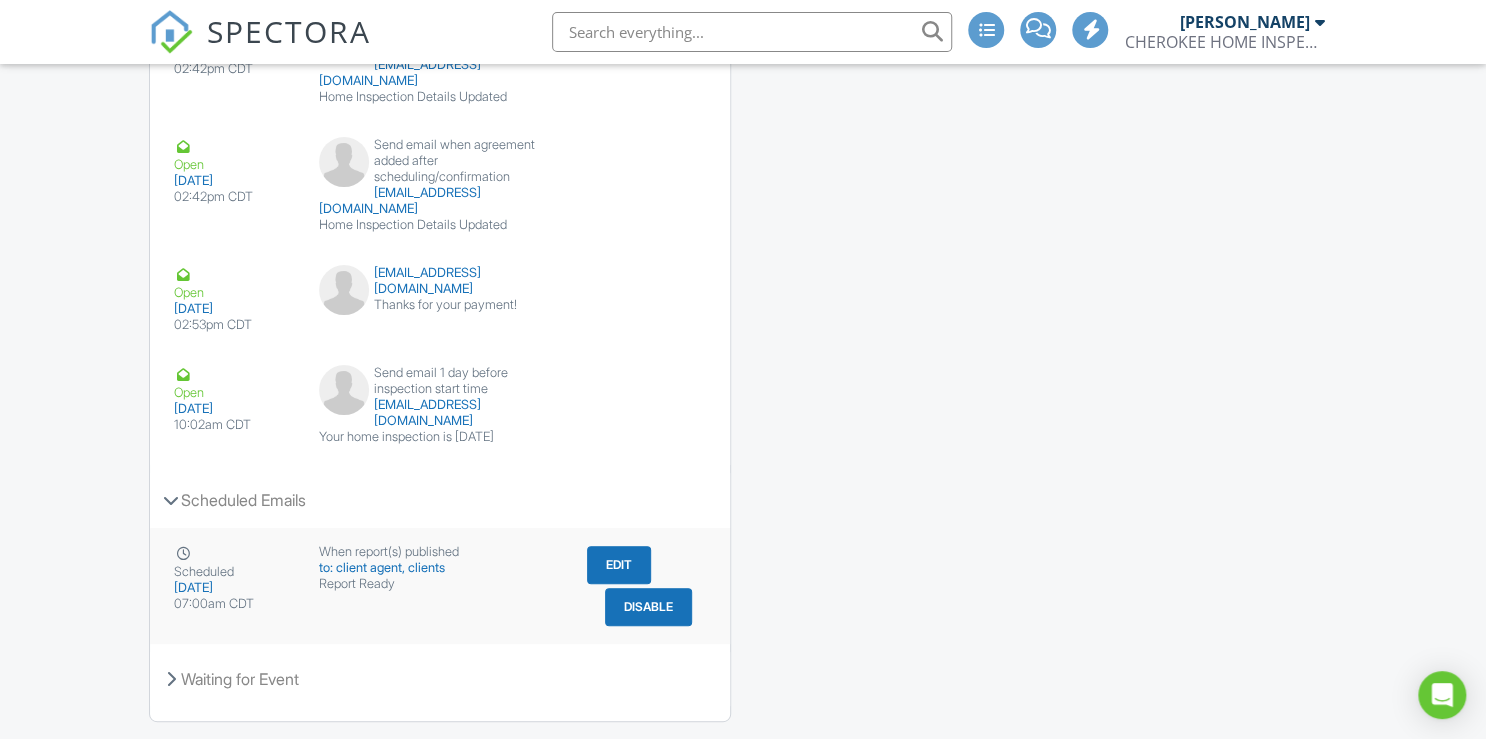 drag, startPoint x: 201, startPoint y: 535, endPoint x: 404, endPoint y: 568, distance: 205.66478 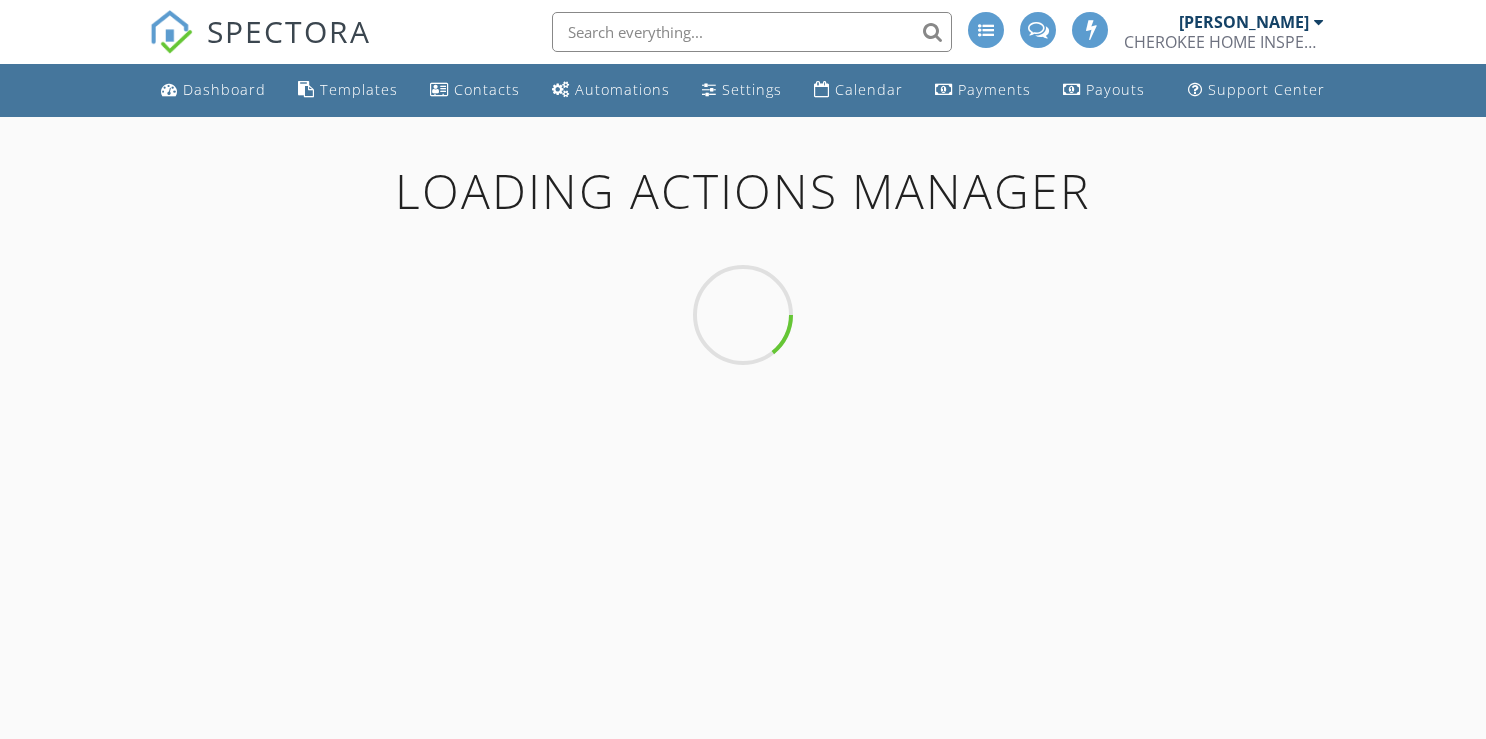 scroll, scrollTop: 0, scrollLeft: 0, axis: both 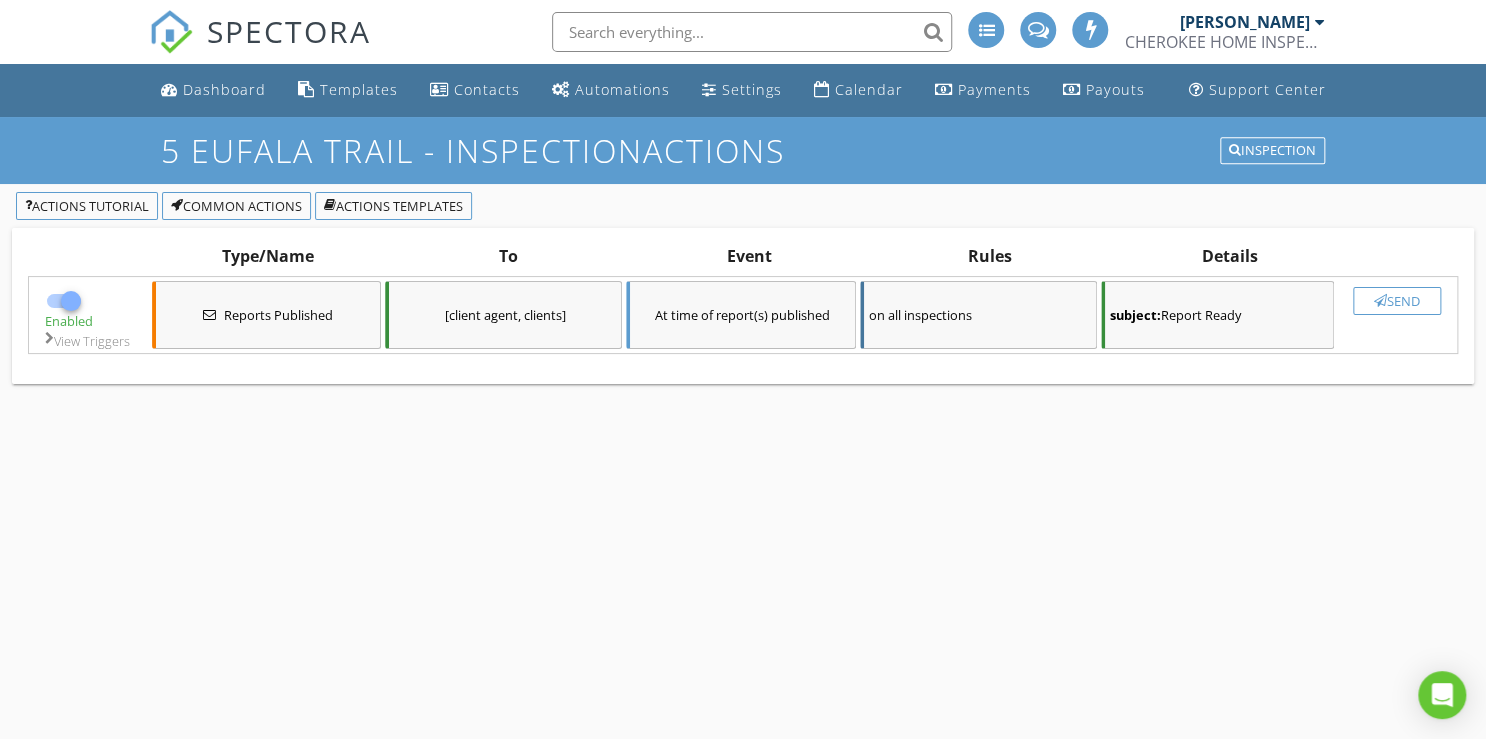 click on "Reports Published" at bounding box center [278, 315] 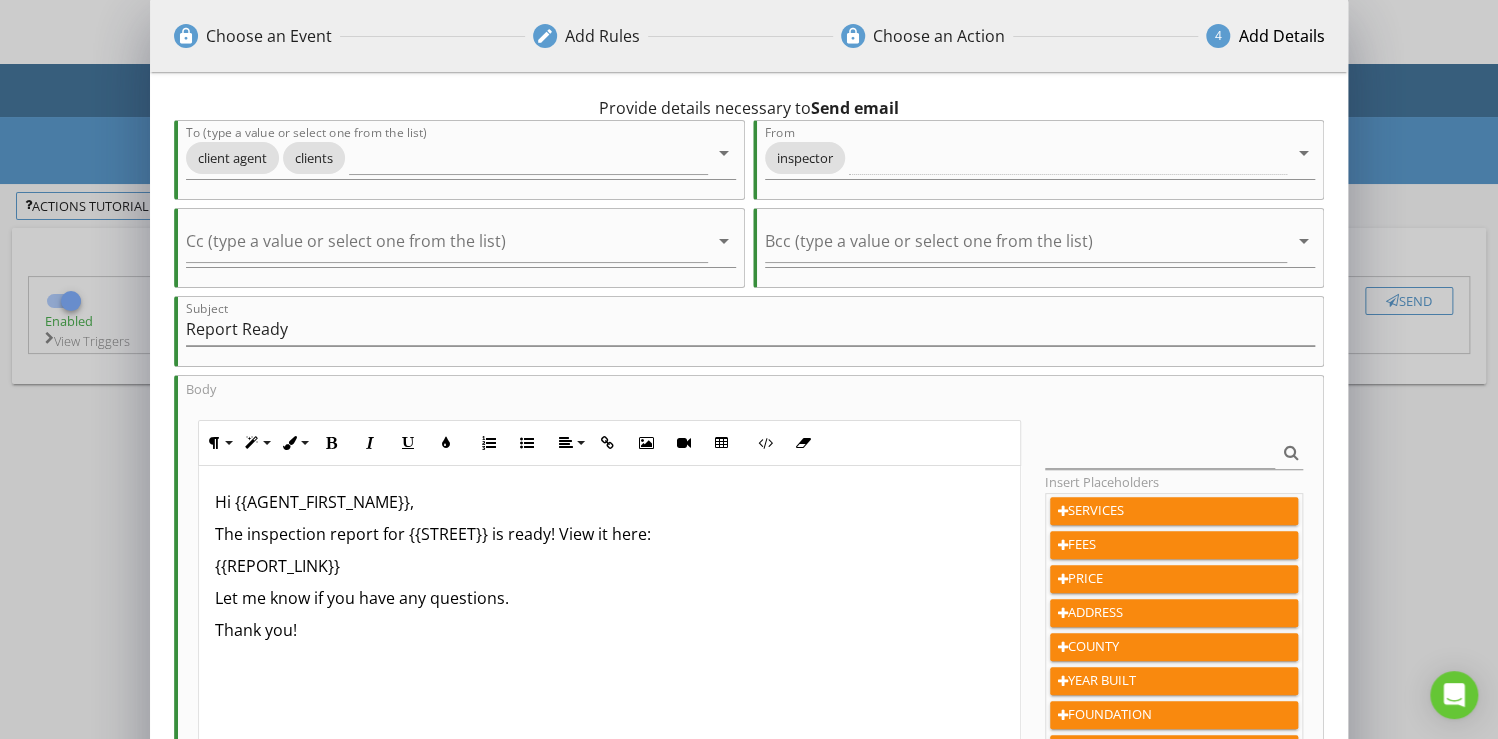 click on "lock
Choose an Event
edit
Add Rules
lock
Choose an Action
4
Add Details
0   hours arrow_drop_down   After arrow_drop_down   Report(s) Published arrow_drop_down   check_box_outline_blank Only trigger once (Cannot be changed after Action has applied to Inspection)     check_box_outline_blank Send even when notifications disabled   check_box Send during certain hours only   From
7:00 am
To
5:00 pm
check_box_outline_blank Do not send on weekends
Without rules, this Action will happen for
EVERY  inspection!
+ Add Rule    Action Name (Optional) Reports Published   Send email arrow_drop_down
Provide details necessary to
Send email   To (type a value or select one from the list) client agent clients arrow_drop_down" at bounding box center (749, 526) 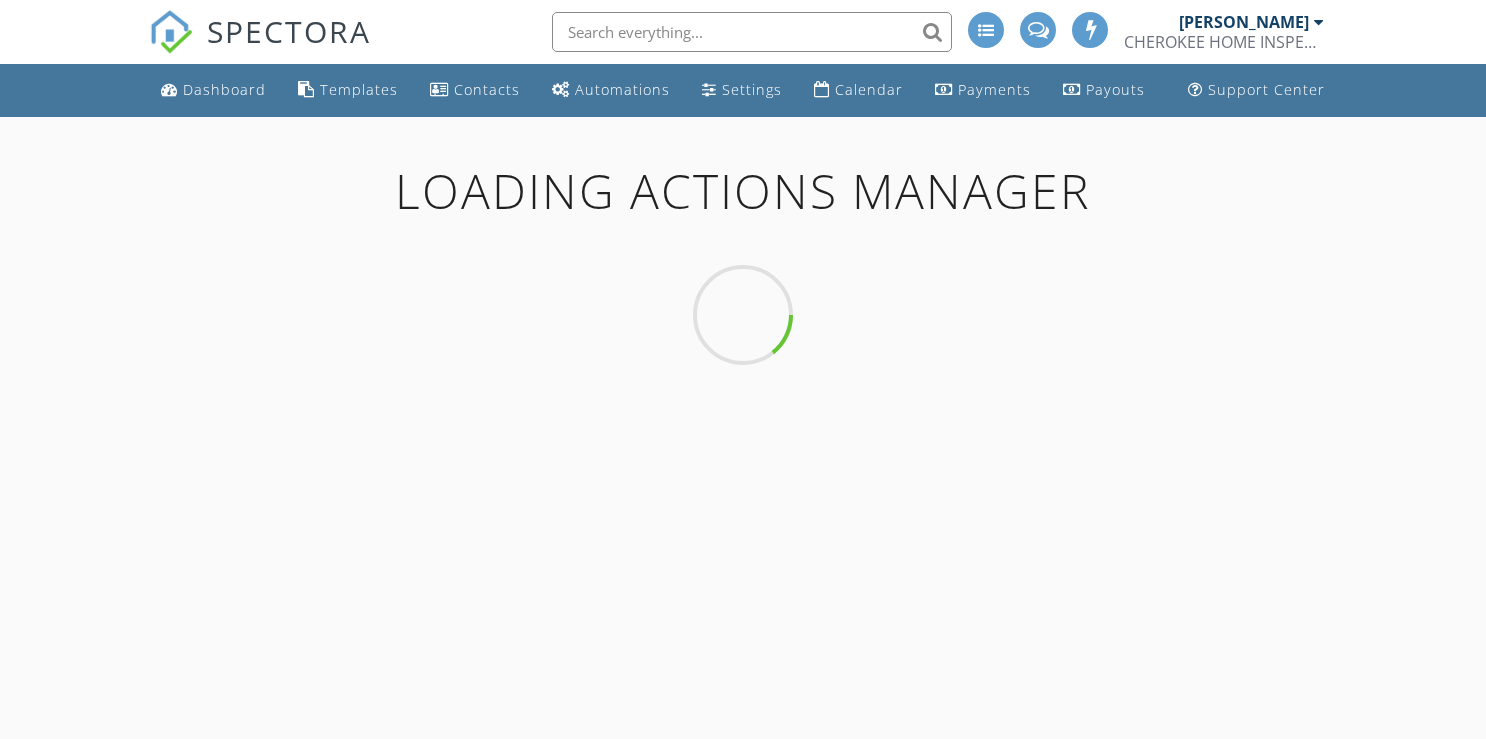 scroll, scrollTop: 0, scrollLeft: 0, axis: both 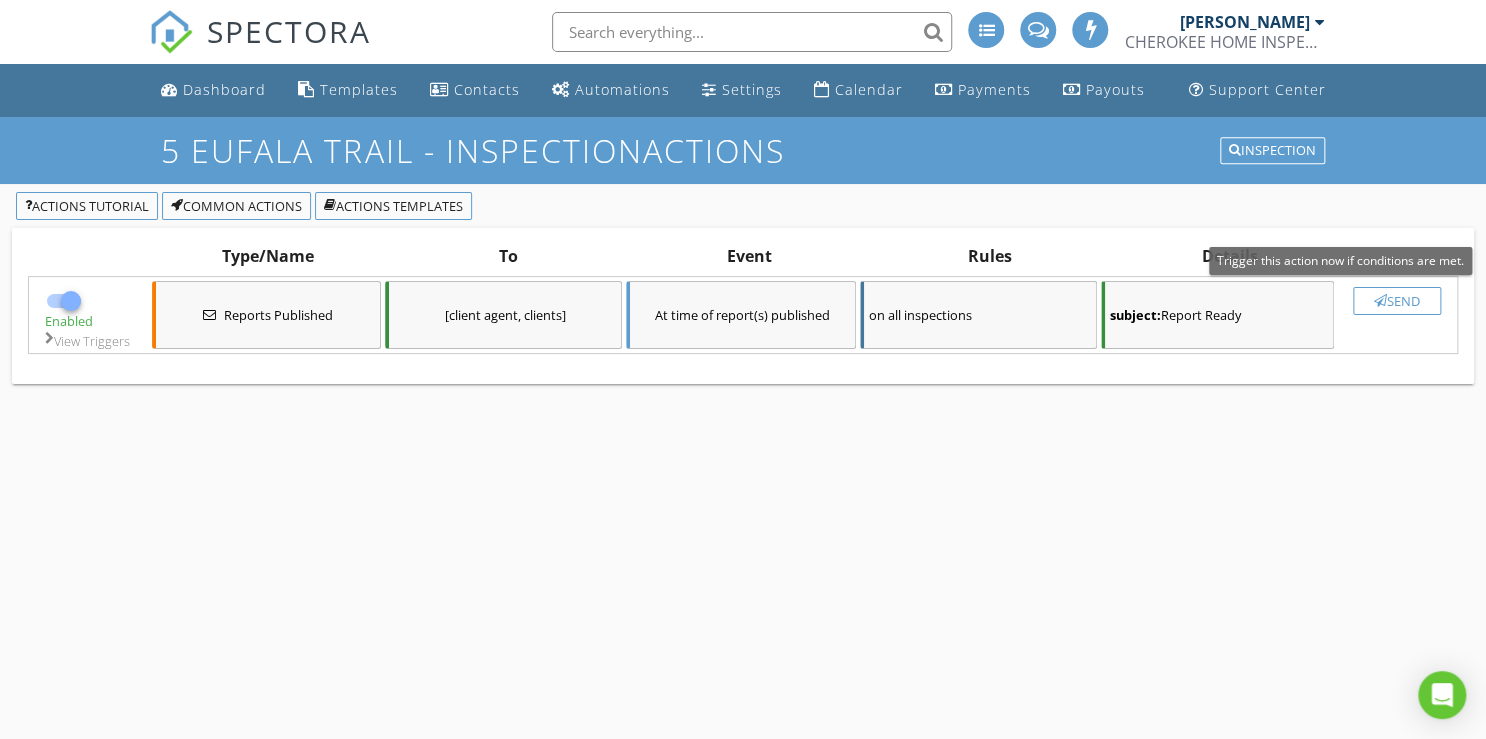 click on "Send" at bounding box center (1397, 301) 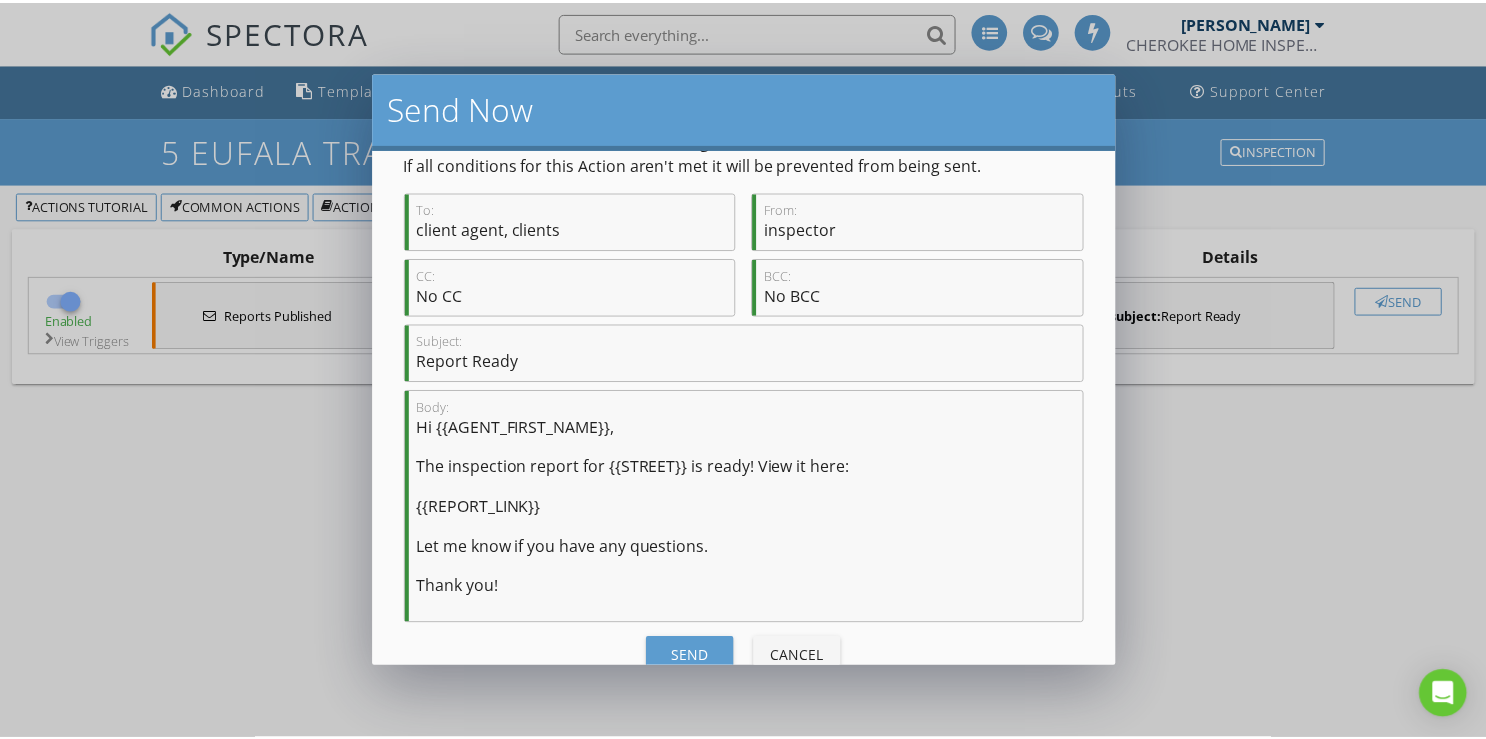 scroll, scrollTop: 80, scrollLeft: 0, axis: vertical 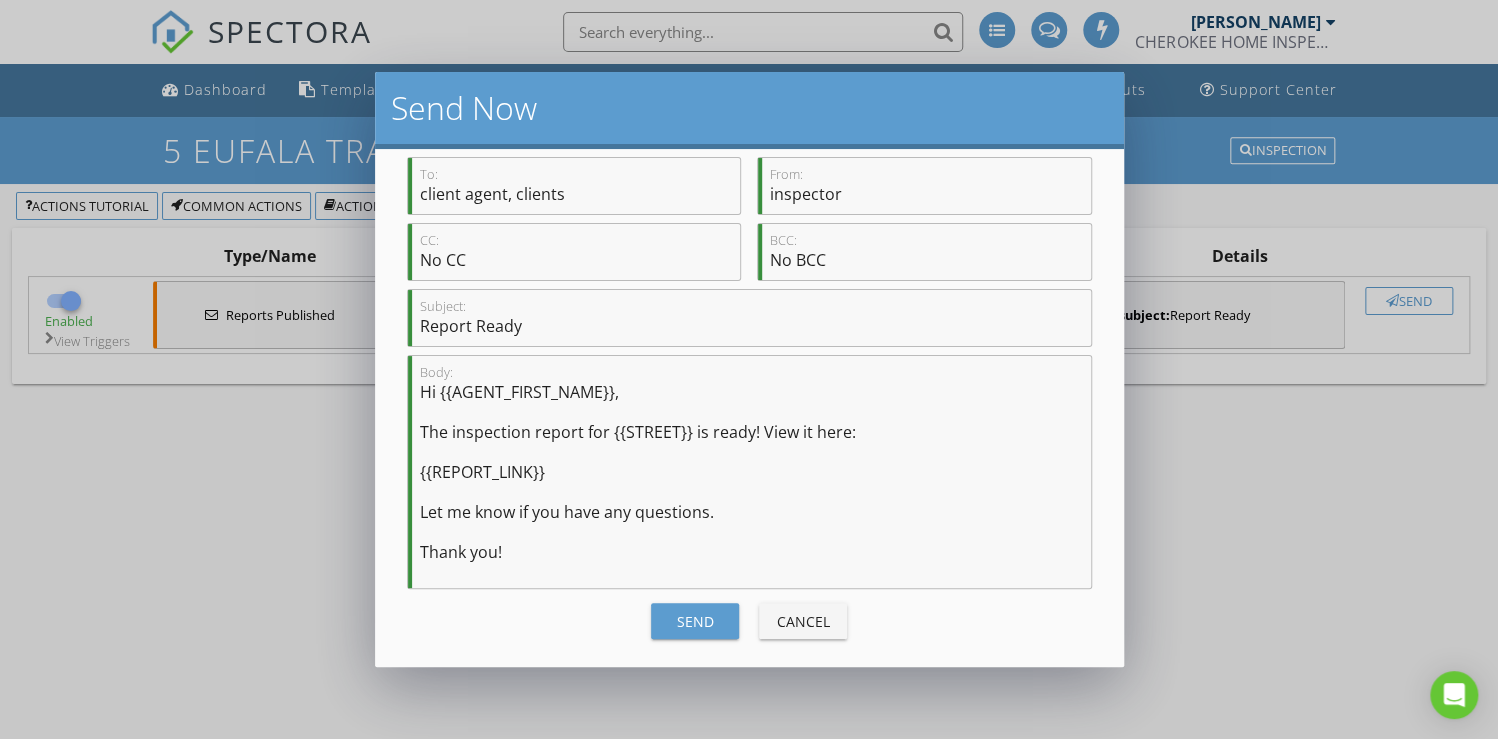 click on "Send" at bounding box center (695, 621) 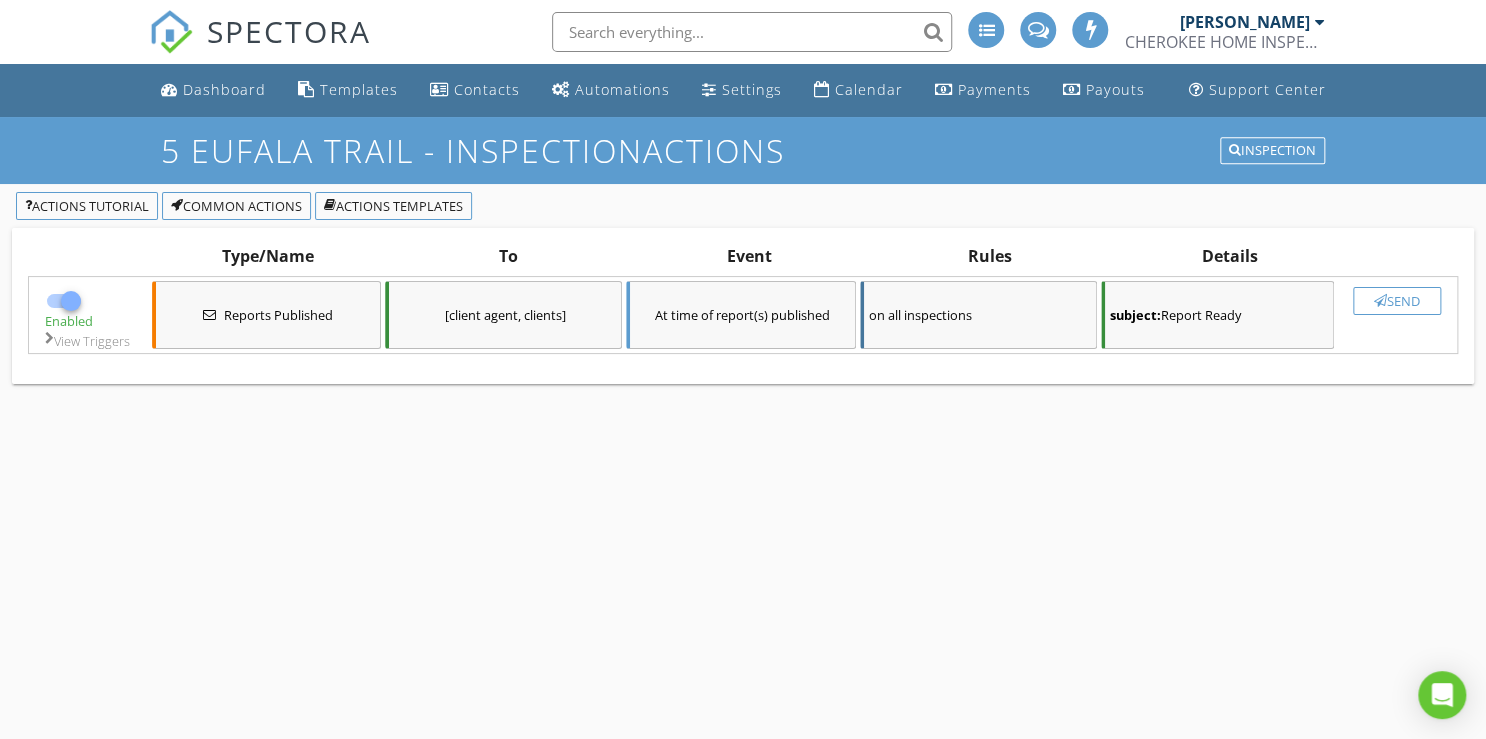 checkbox on "false" 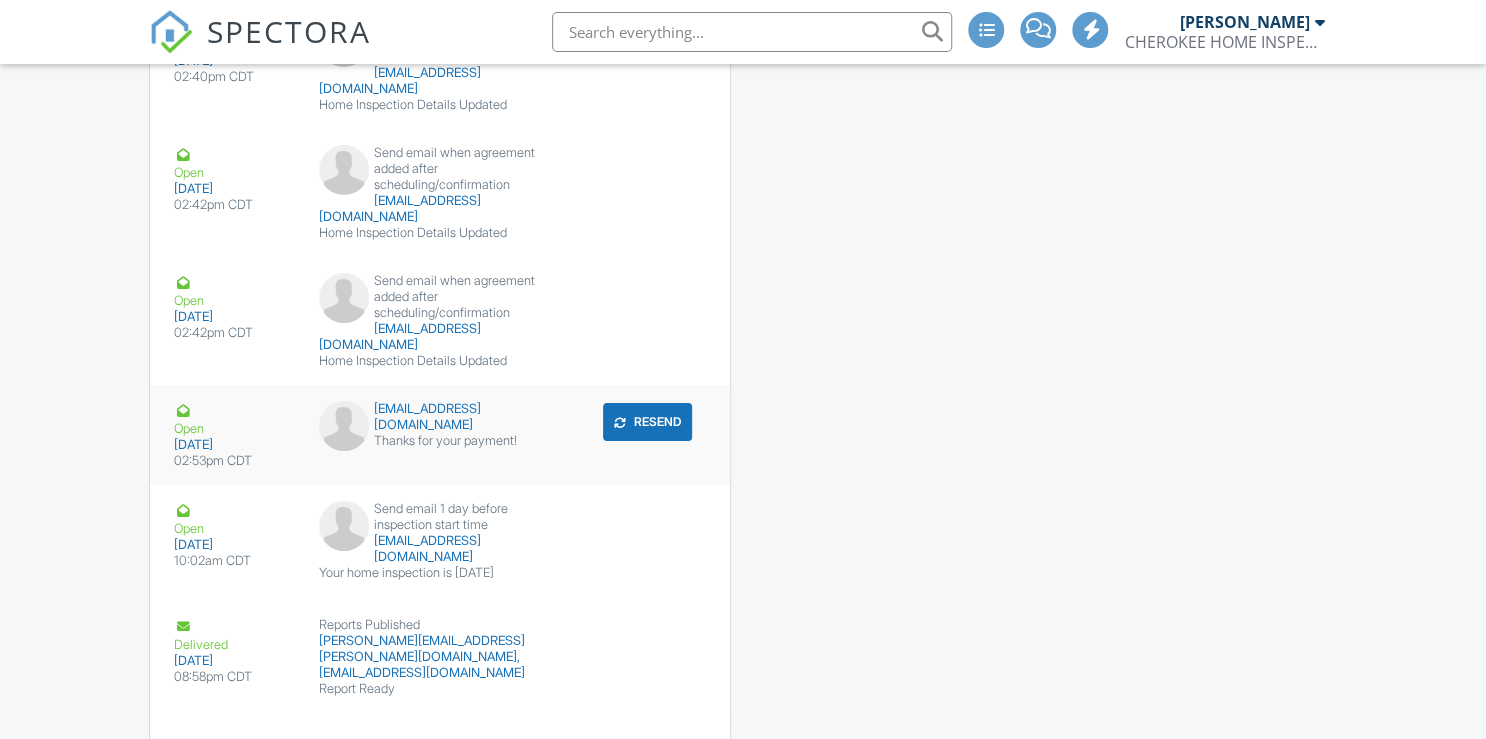 scroll, scrollTop: 3589, scrollLeft: 0, axis: vertical 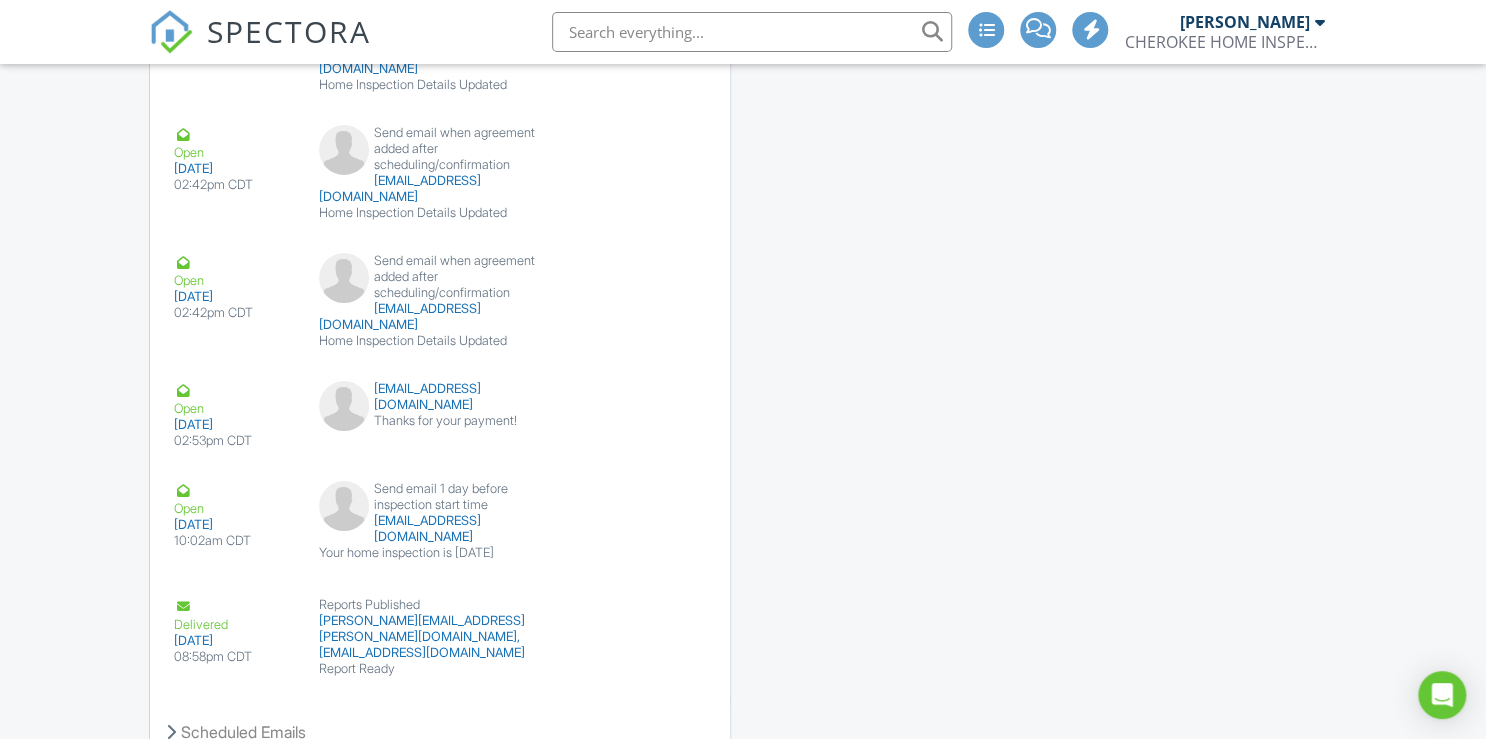 click on "Emails
Create Email
Sent Emails
Open
[DATE]
11:53am CDT
Send email when inspection scheduled
[EMAIL_ADDRESS][PERSON_NAME][DOMAIN_NAME]
Home Inspection Confirmation
View Email
[GEOGRAPHIC_DATA]
Open
[DATE]
11:53am CDT
Send email when inspection scheduled
[EMAIL_ADDRESS][DOMAIN_NAME]
Home Inspection Confirmation
View Email
[GEOGRAPHIC_DATA]
Open
[DATE]
12:53pm CDT
[EMAIL_ADDRESS][DOMAIN_NAME]
Thanks for your payment!
[GEOGRAPHIC_DATA]
Open
[DATE]
01:01pm CDT
Thermal Imaging
[EMAIL_ADDRESS][DOMAIN_NAME]
Thermal Imaging
View Email
[GEOGRAPHIC_DATA]
Open
[DATE]
01:01pm CDT
Sewer Scope
[EMAIL_ADDRESS][DOMAIN_NAME]
Sewer Scope Inspection
View Email
[GEOGRAPHIC_DATA]
Open
[DATE]
01:01pm CDT
Mold Testing
[EMAIL_ADDRESS][DOMAIN_NAME]
Mold Testing
View Email
[GEOGRAPHIC_DATA]" at bounding box center (743, -48) 